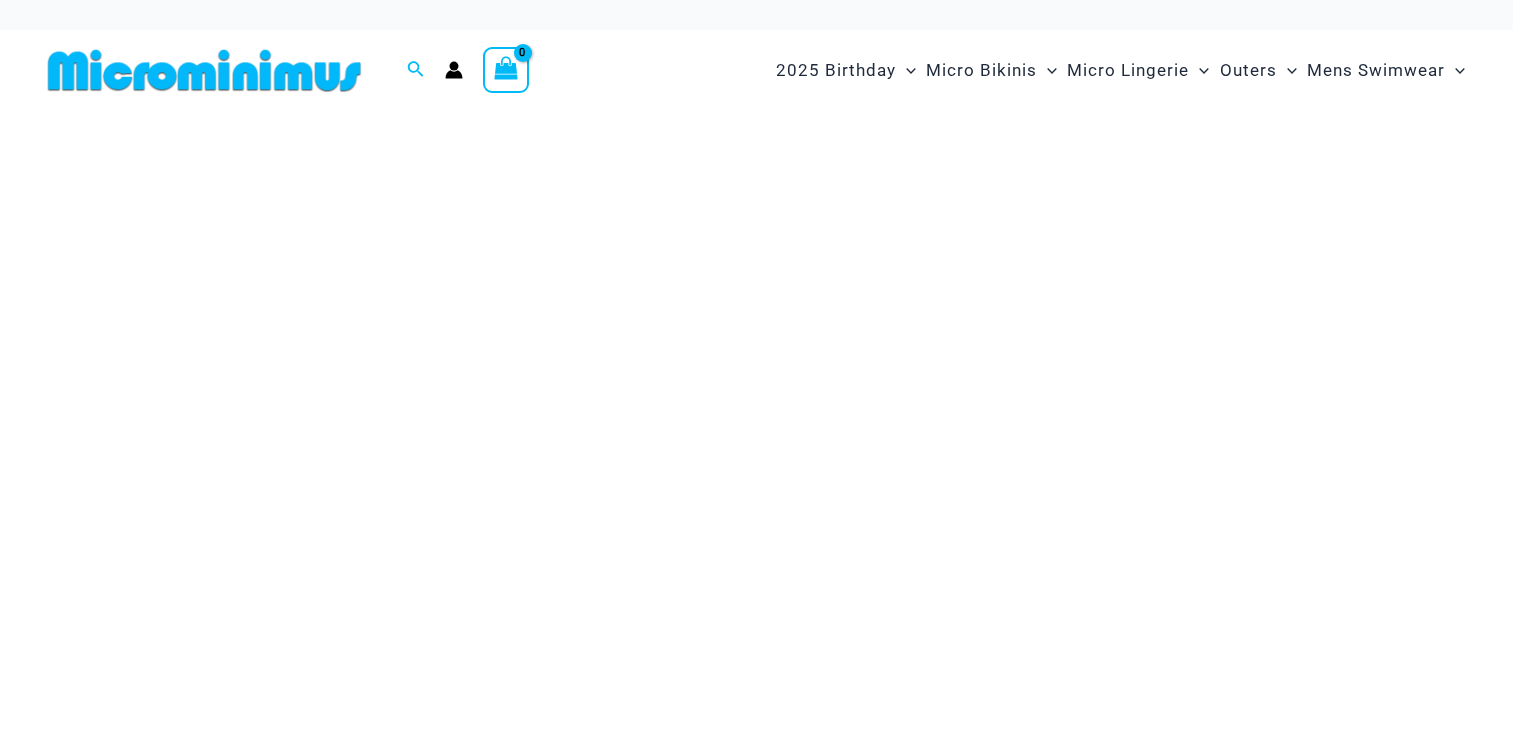scroll, scrollTop: 0, scrollLeft: 0, axis: both 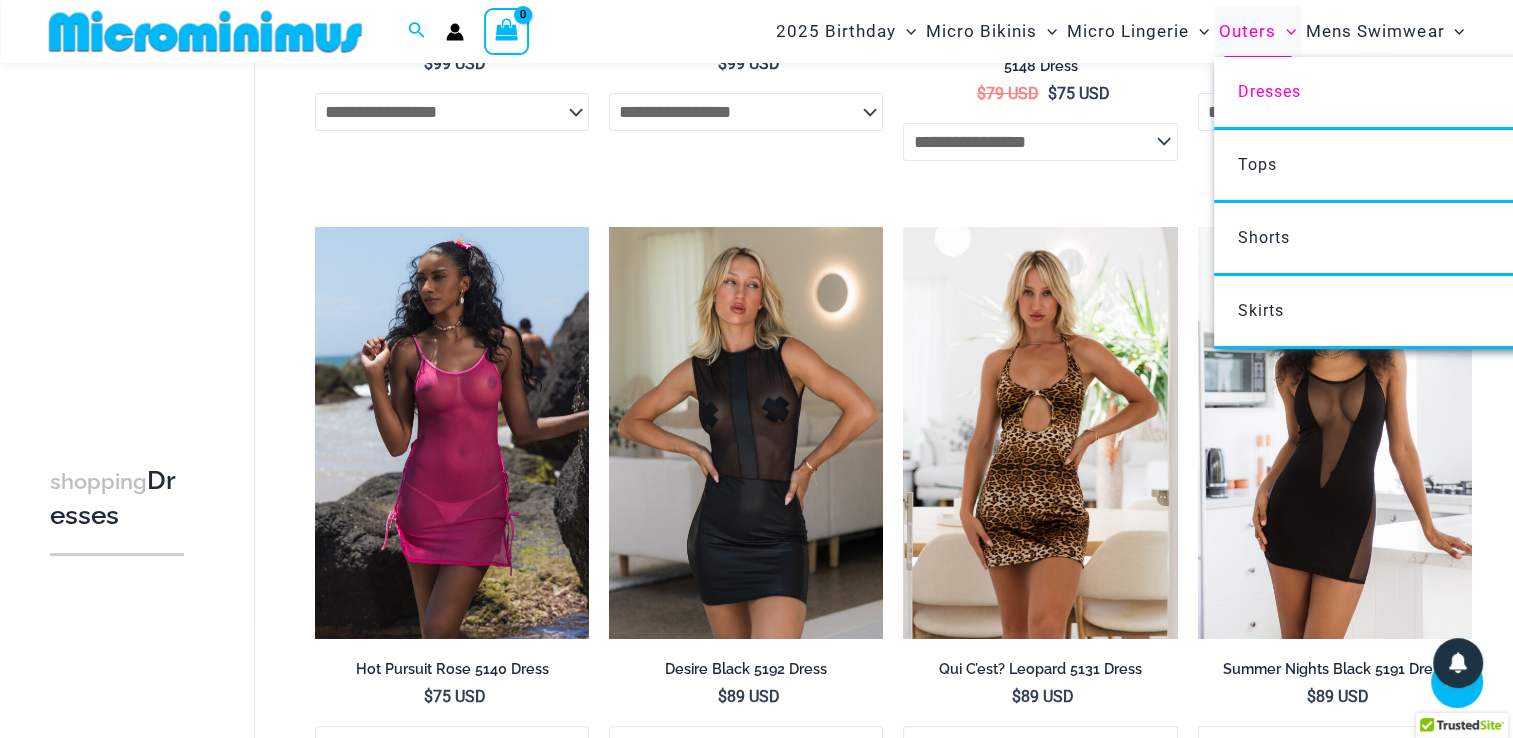 click on "Outers" at bounding box center (1247, 31) 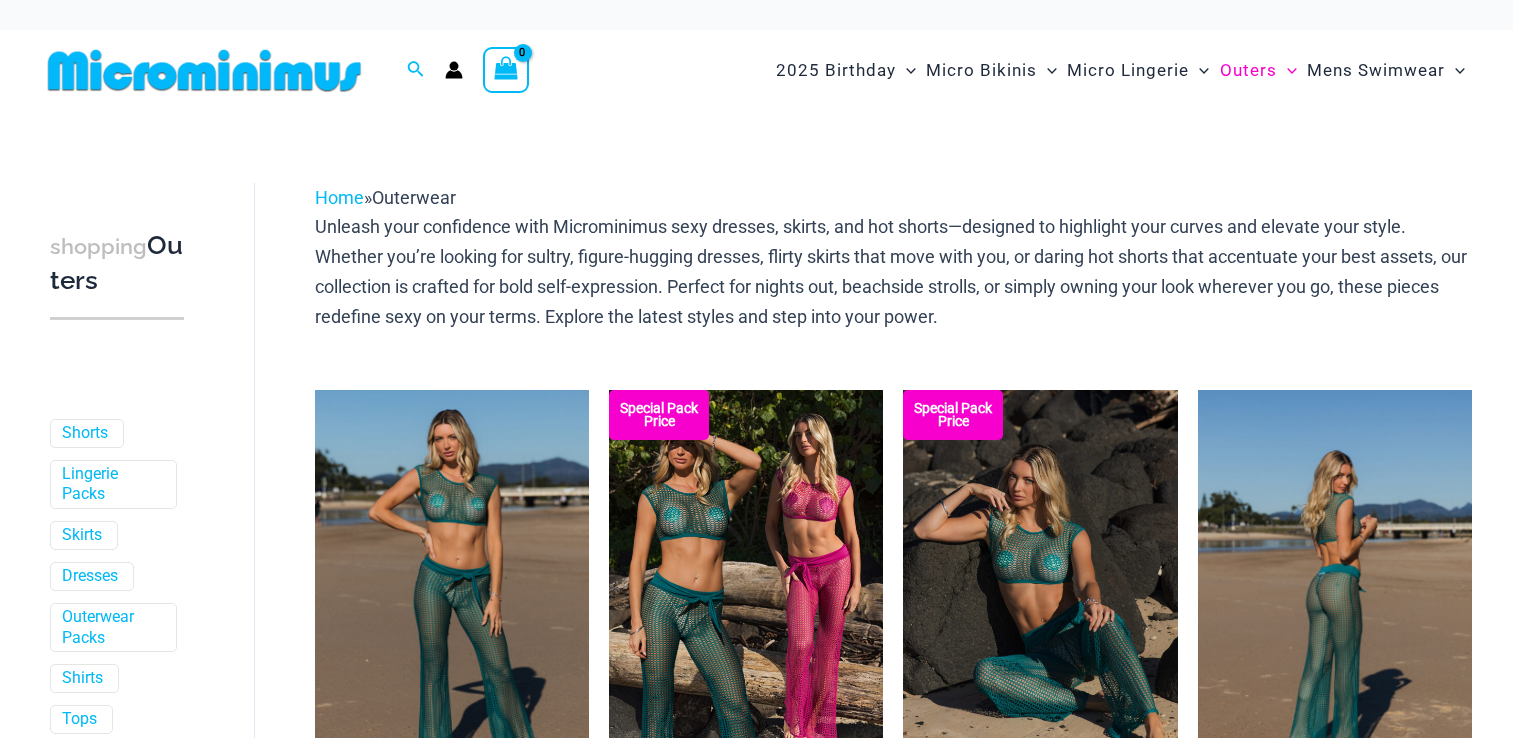 scroll, scrollTop: 0, scrollLeft: 0, axis: both 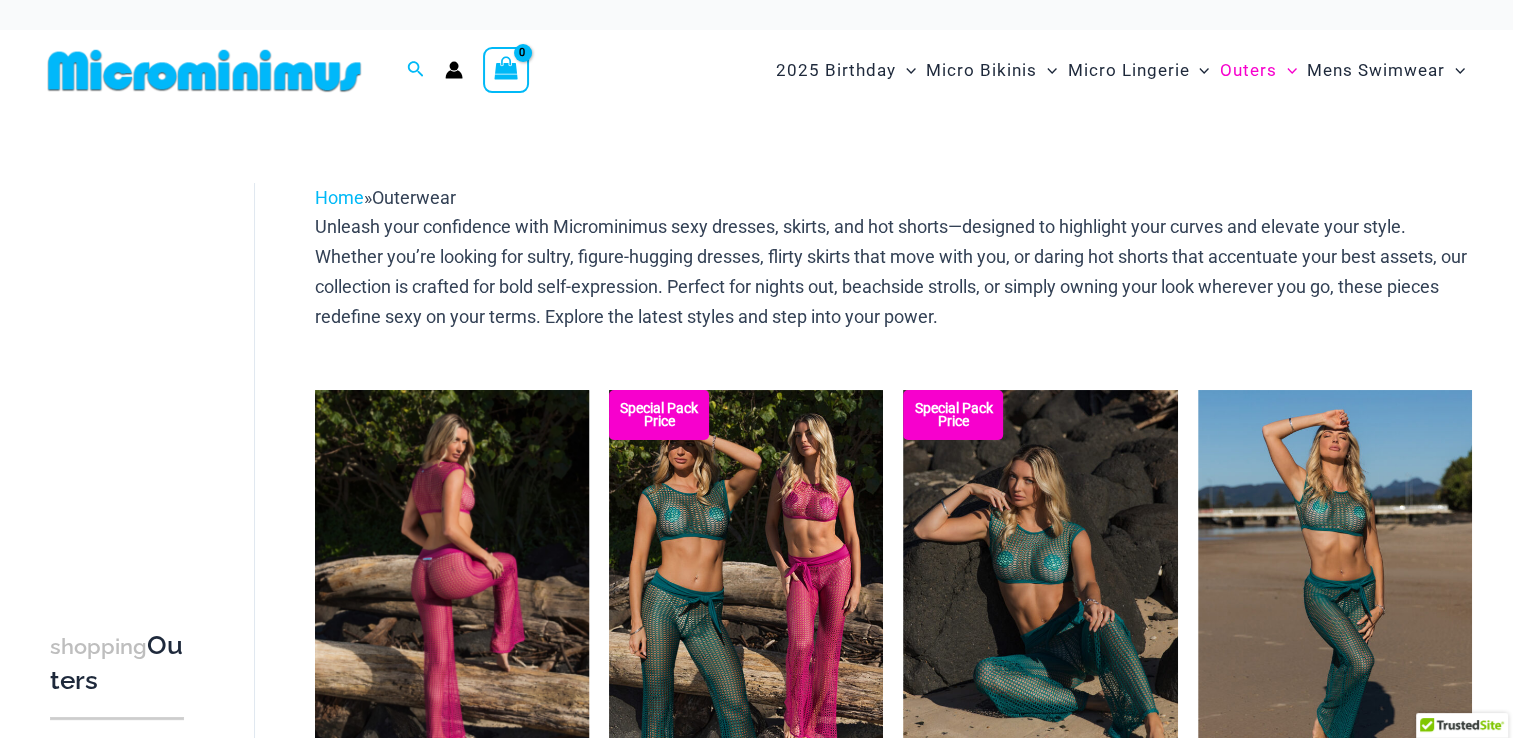 click at bounding box center [452, 595] 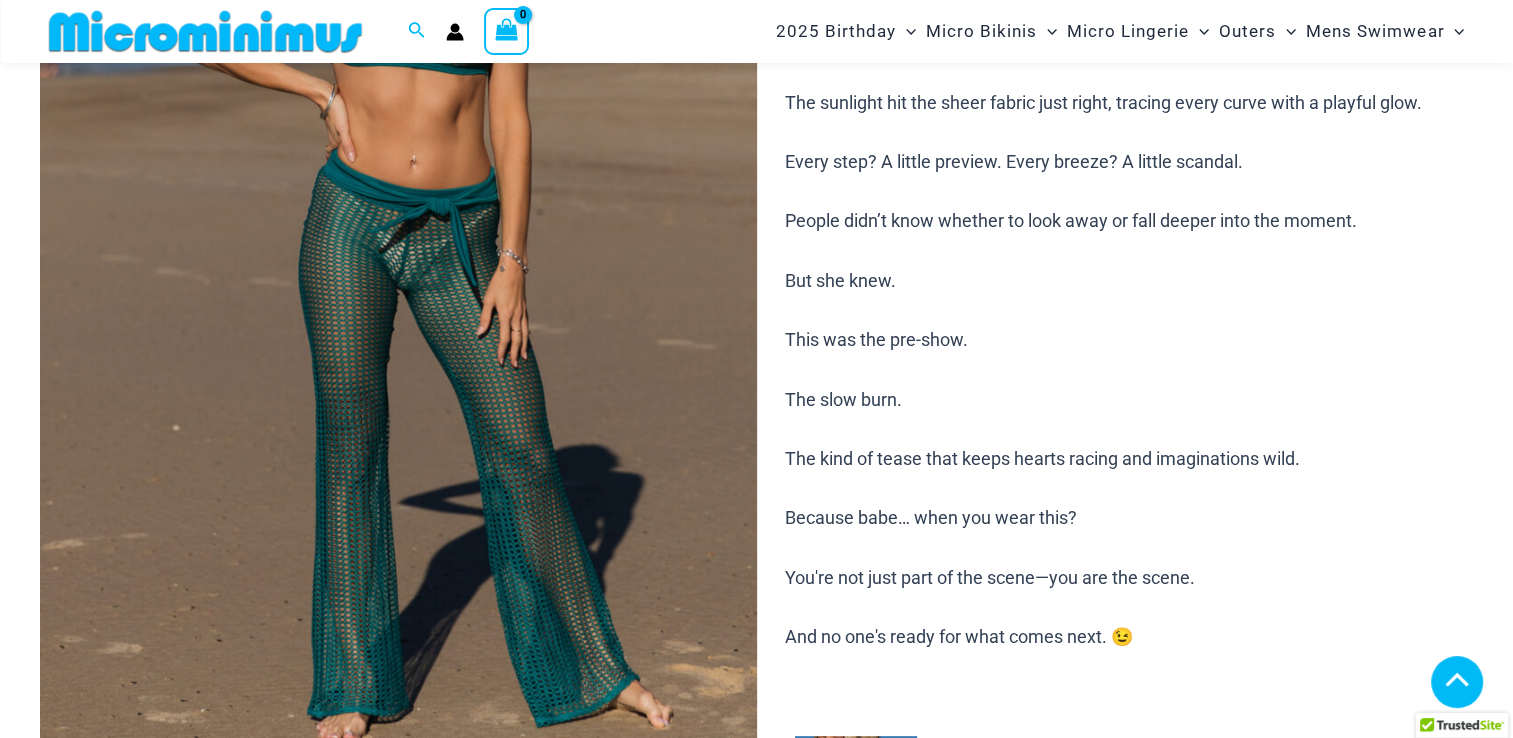 scroll, scrollTop: 1425, scrollLeft: 0, axis: vertical 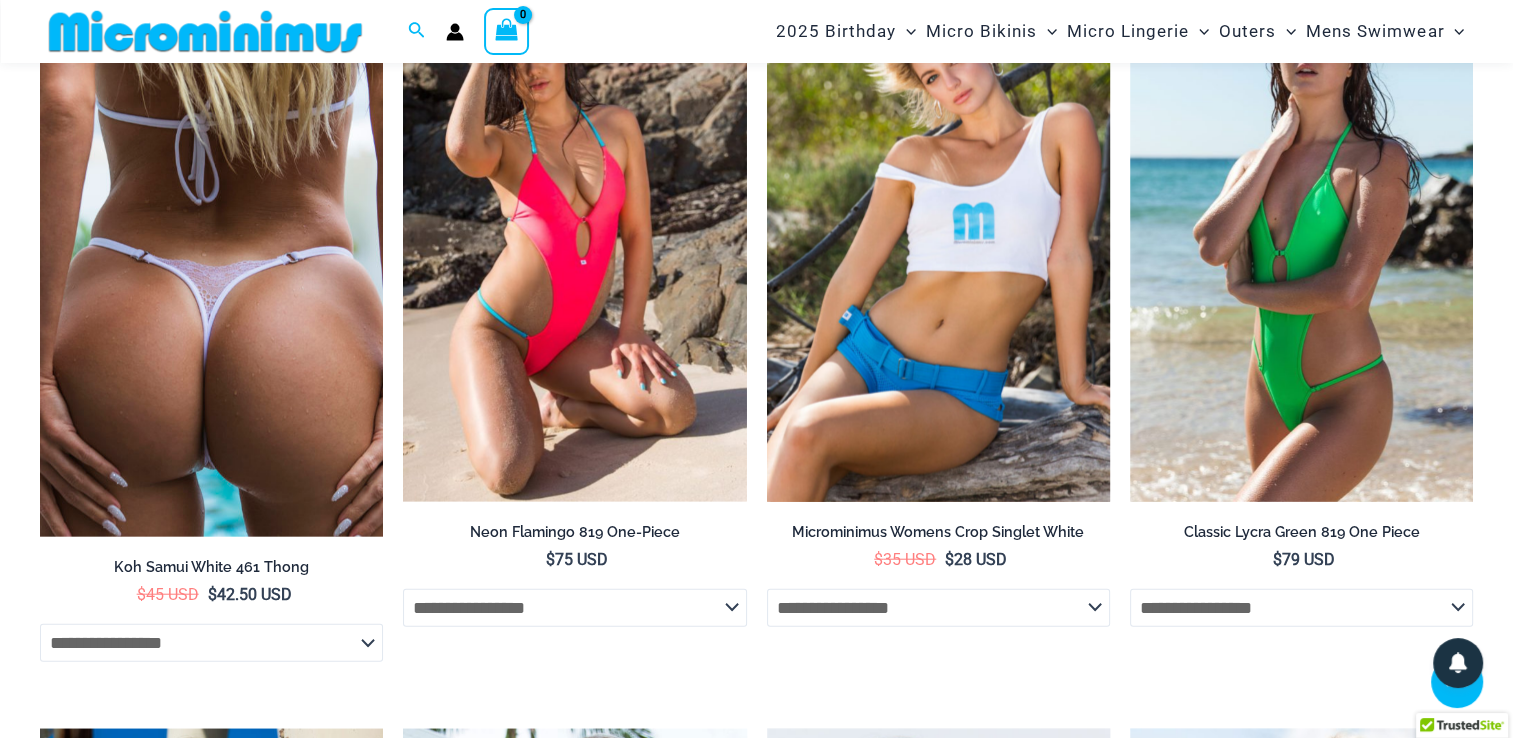 click at bounding box center (938, 244) 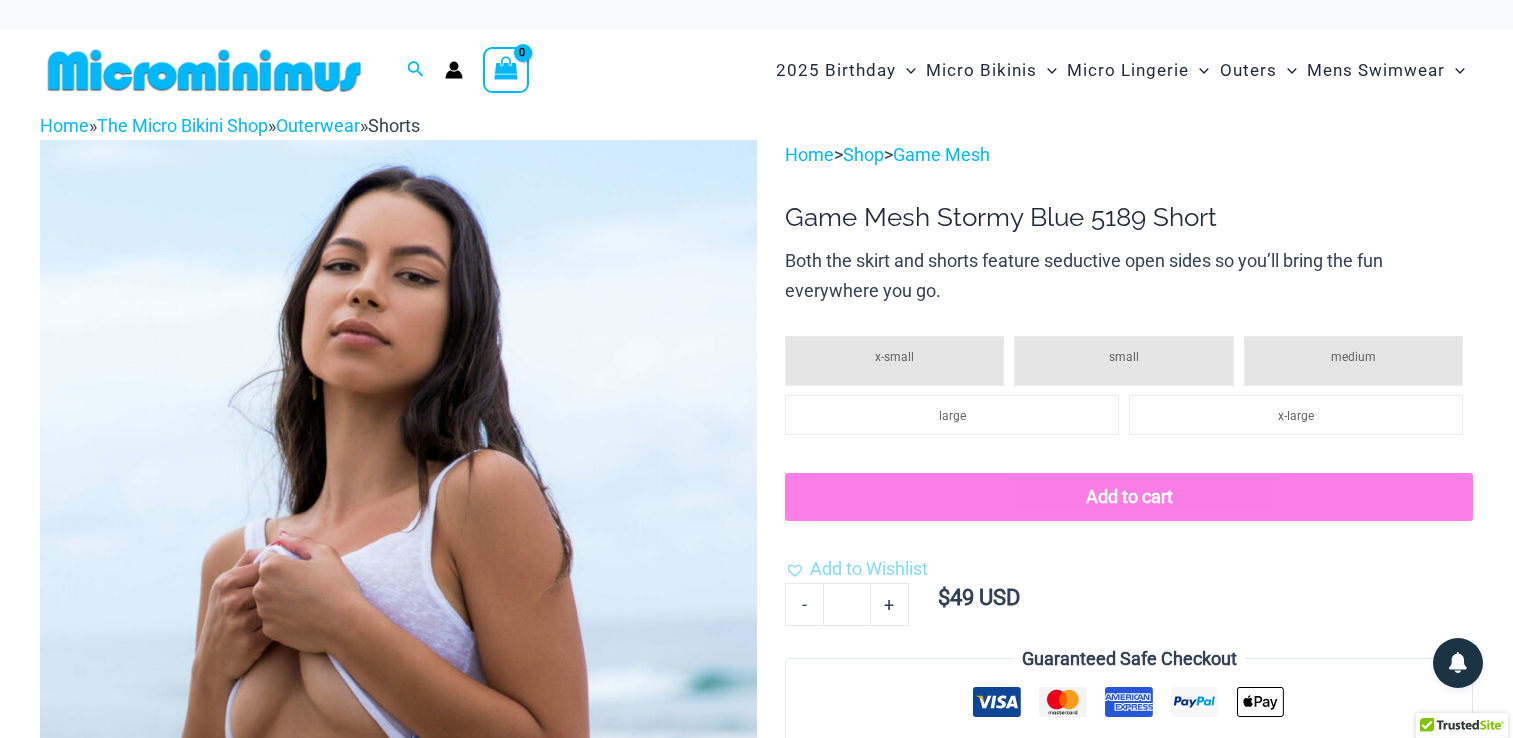 scroll, scrollTop: 0, scrollLeft: 0, axis: both 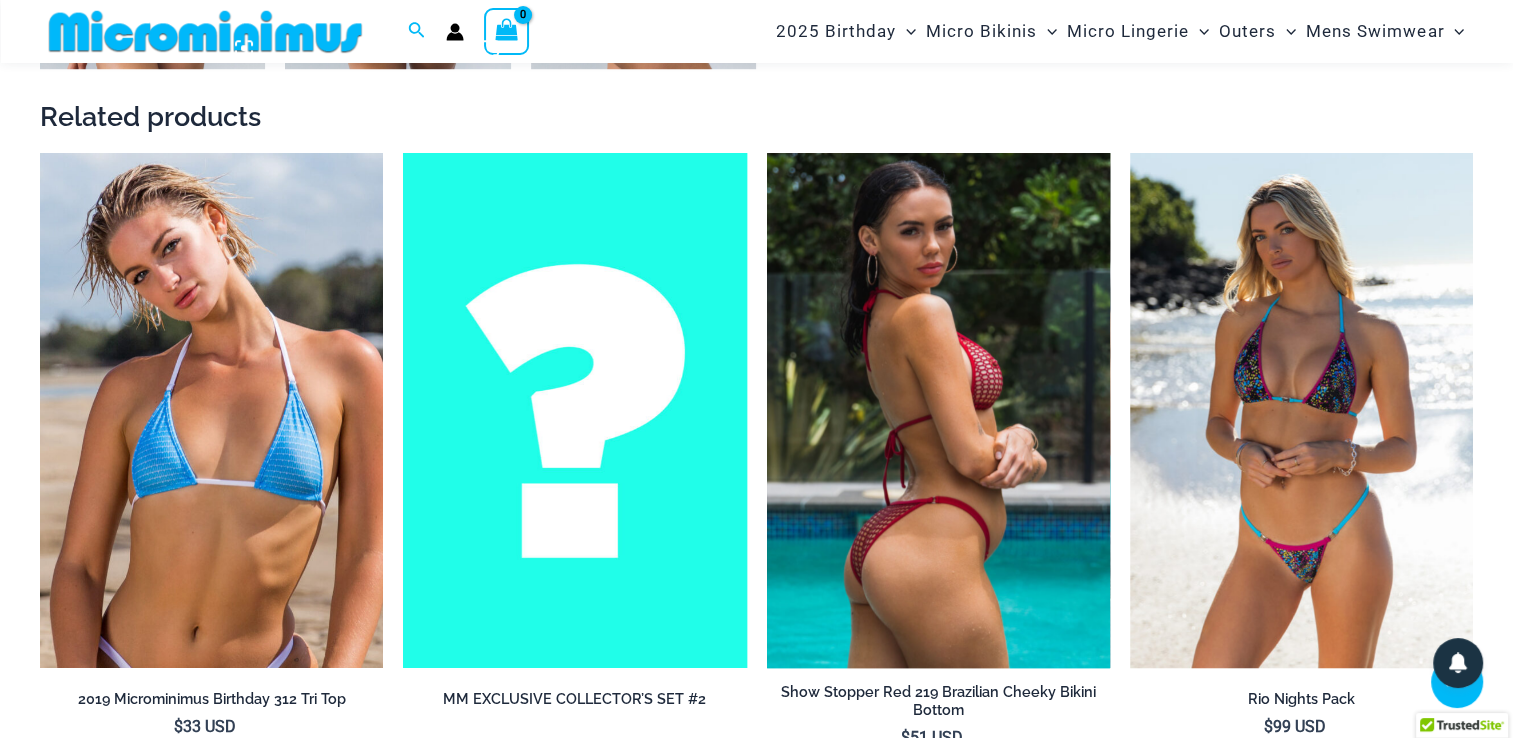 click at bounding box center (938, 410) 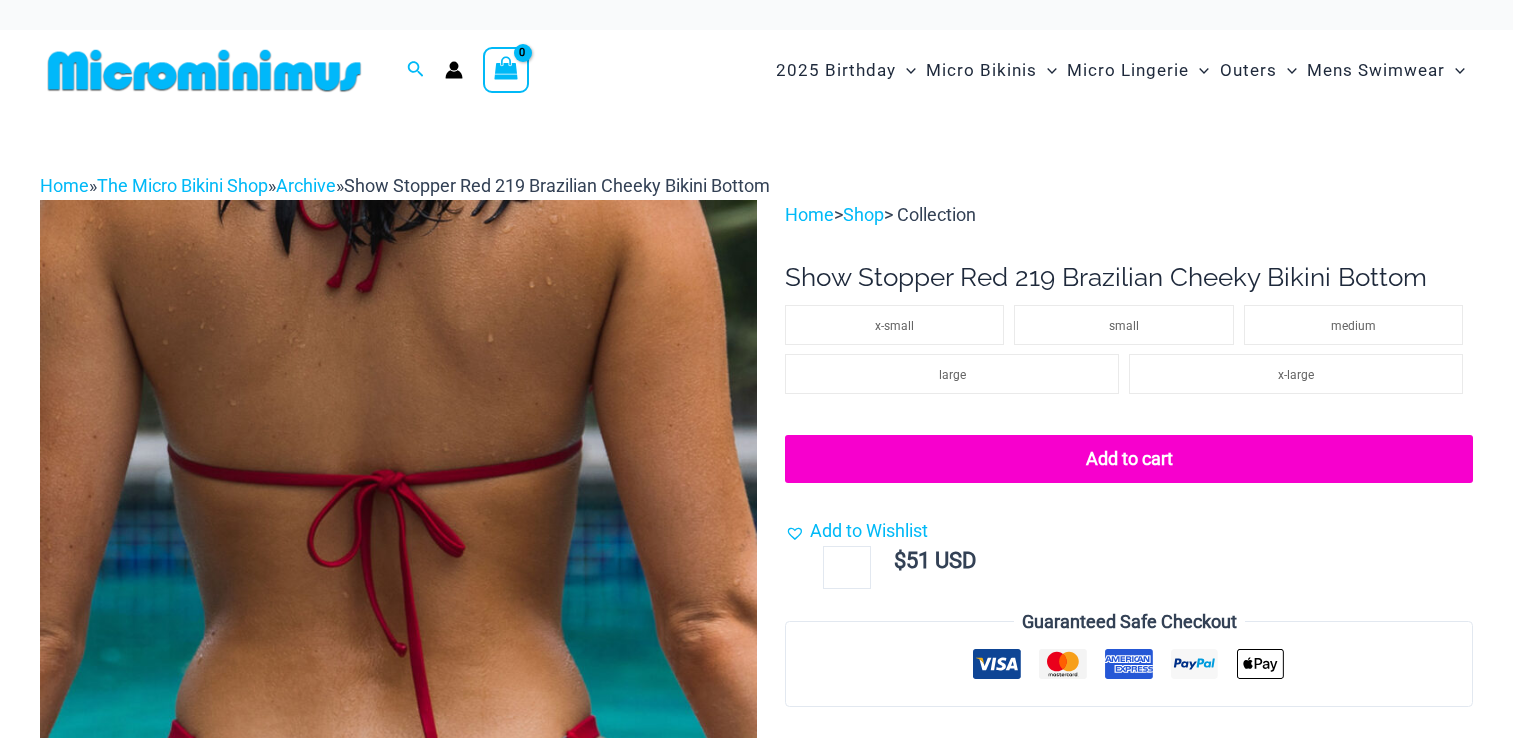 scroll, scrollTop: 0, scrollLeft: 0, axis: both 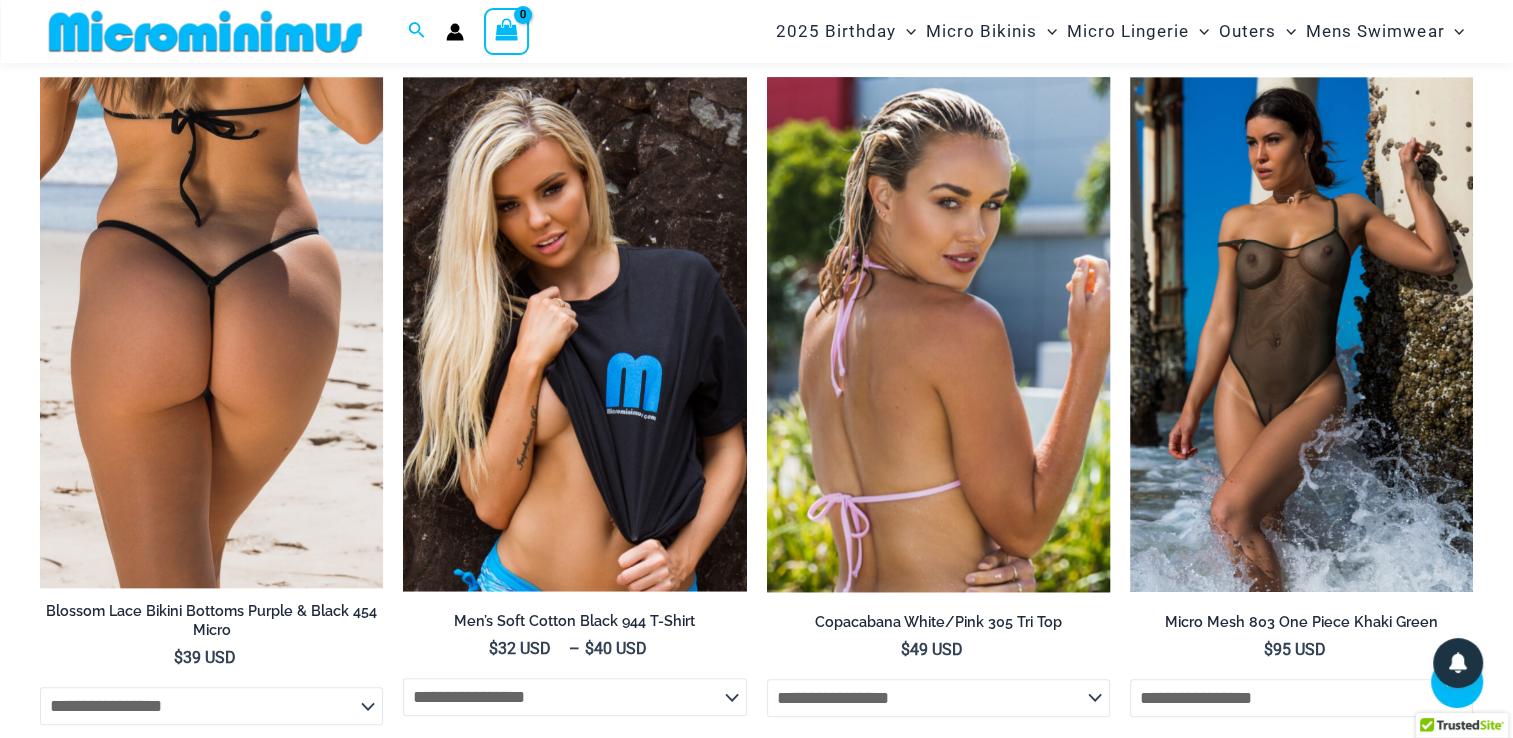 click at bounding box center [938, 334] 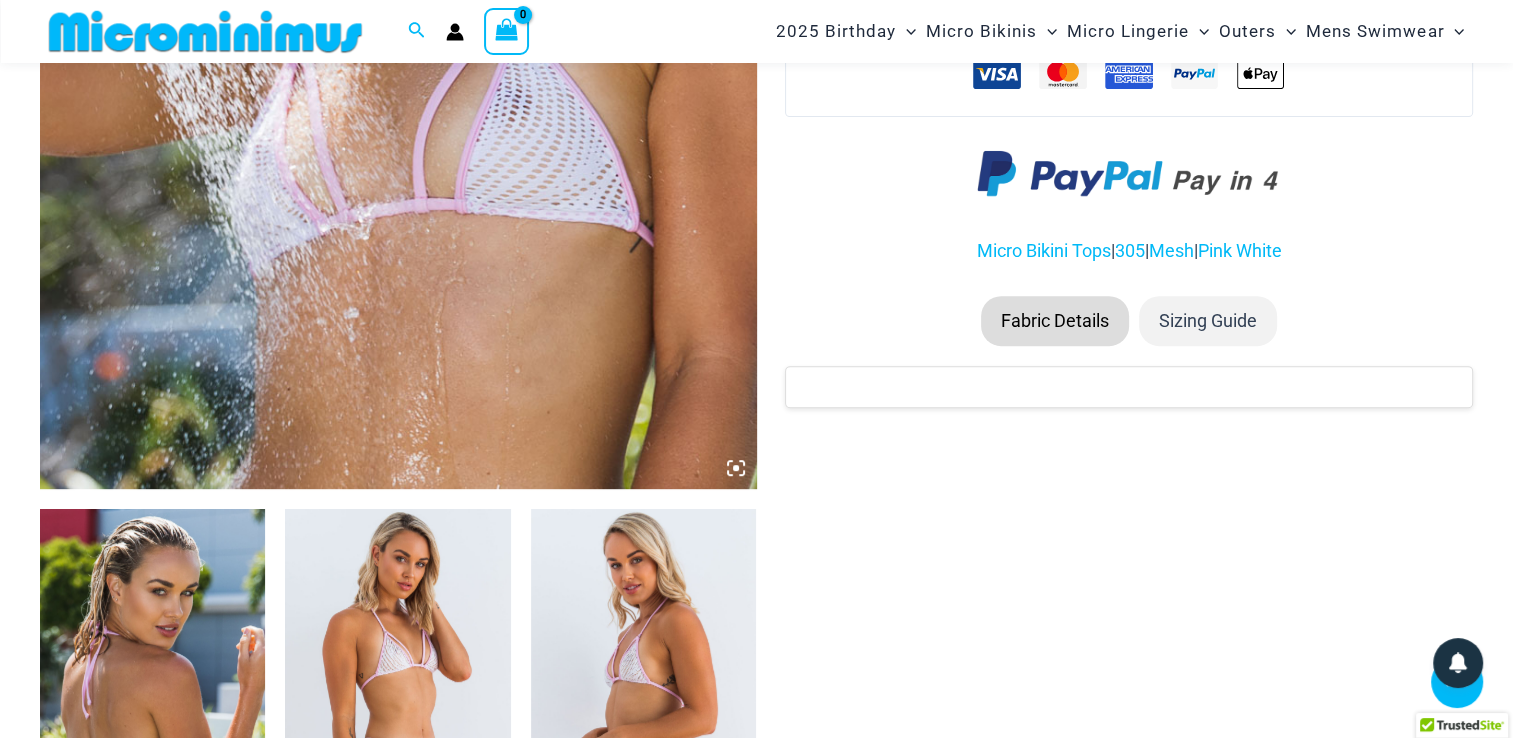 scroll, scrollTop: 816, scrollLeft: 0, axis: vertical 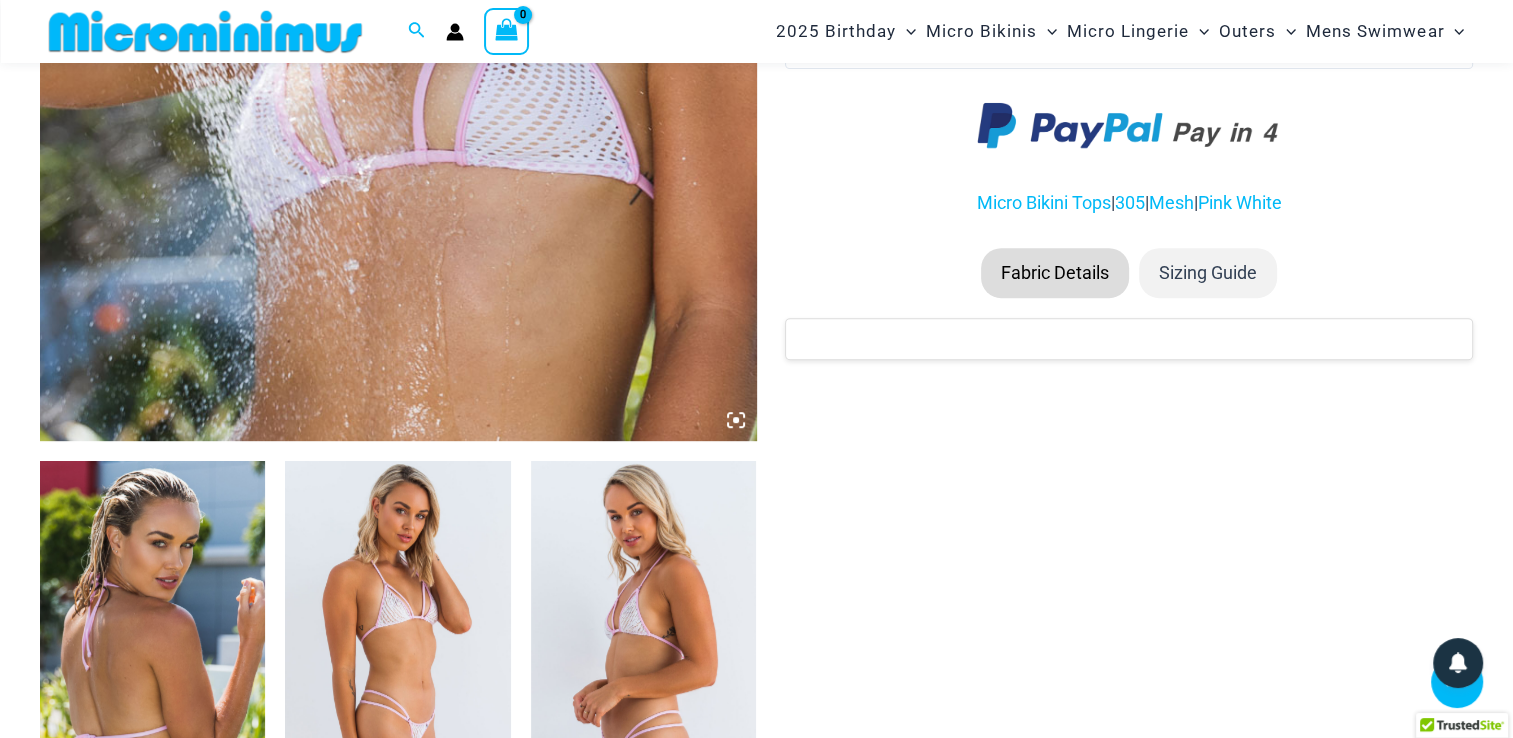 drag, startPoint x: 379, startPoint y: 523, endPoint x: 437, endPoint y: 603, distance: 98.81296 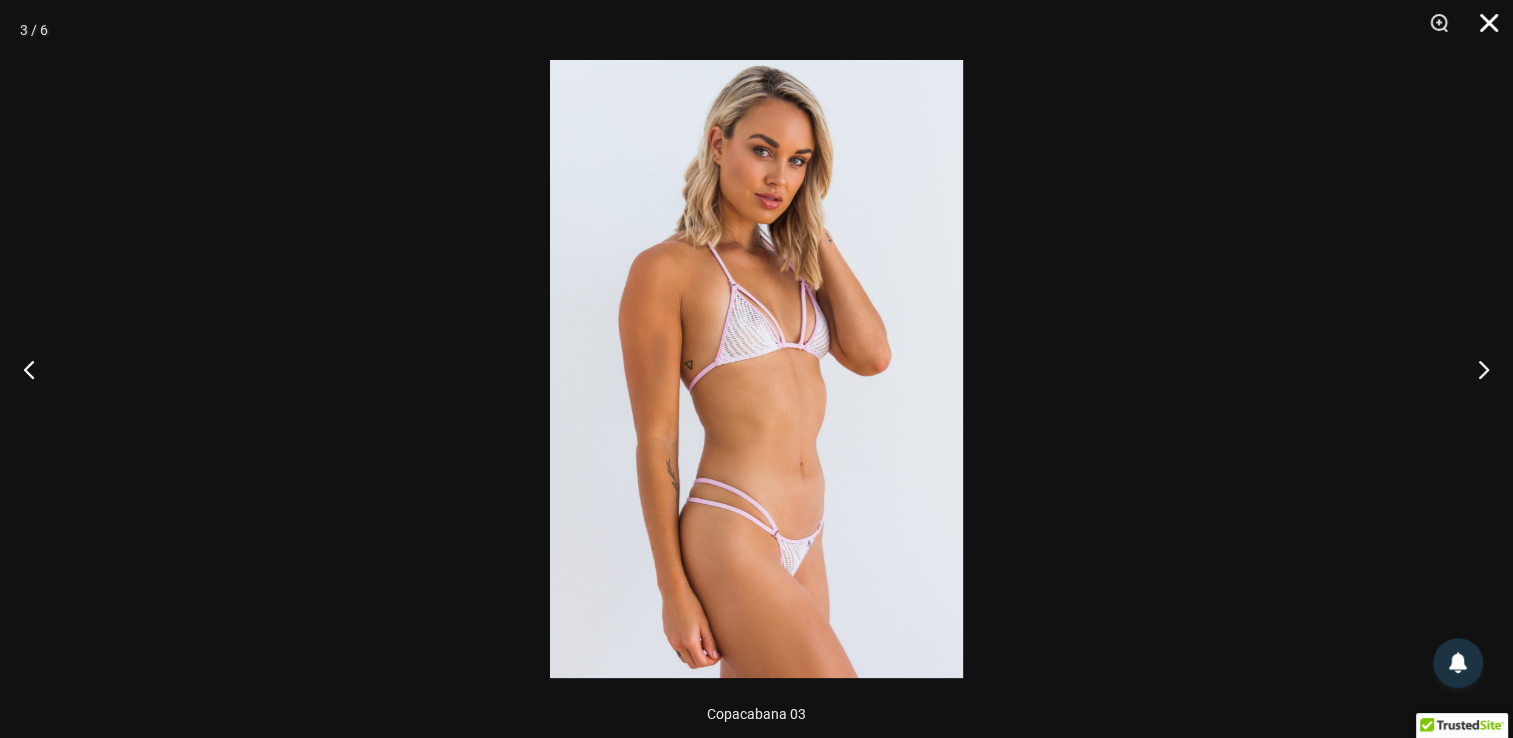 click at bounding box center [1482, 30] 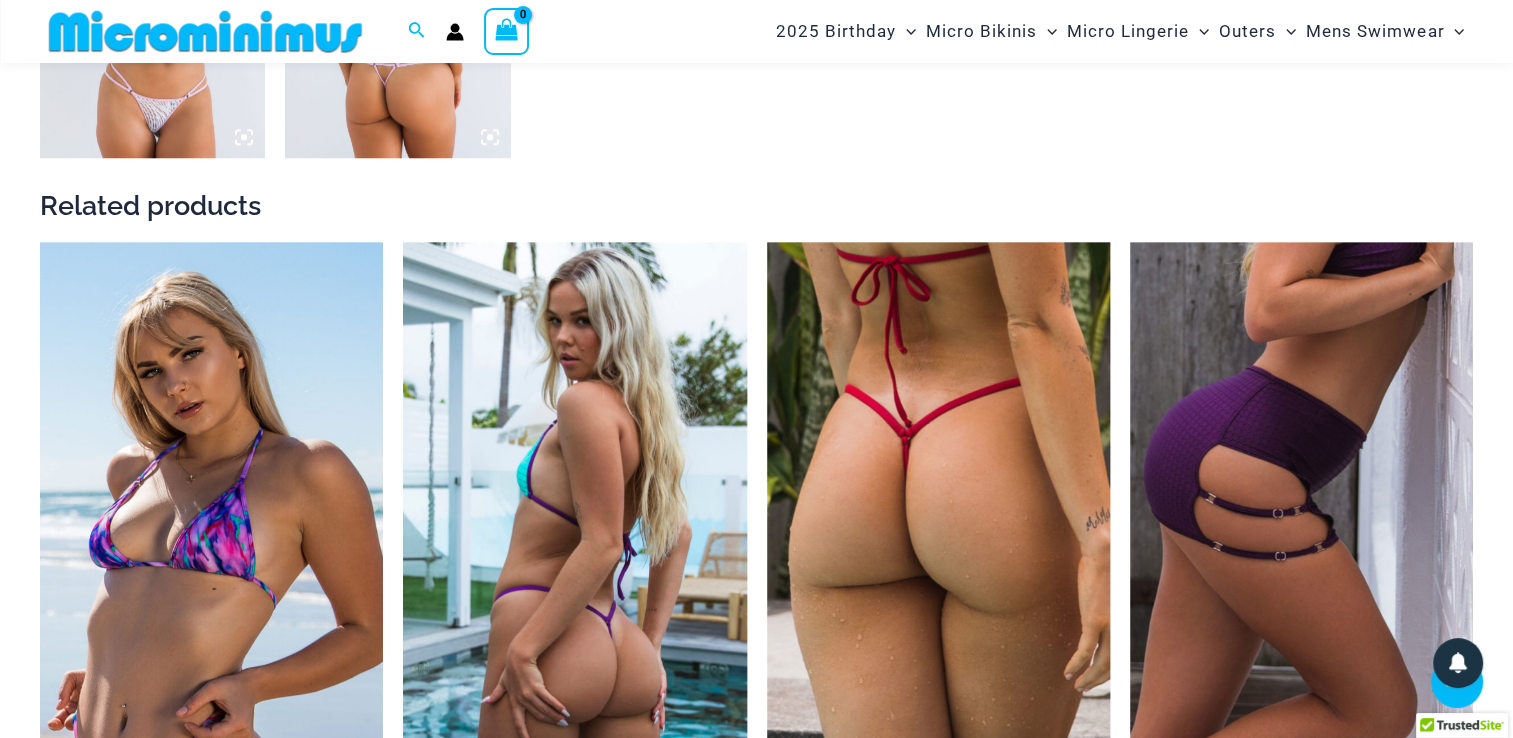 scroll, scrollTop: 1982, scrollLeft: 0, axis: vertical 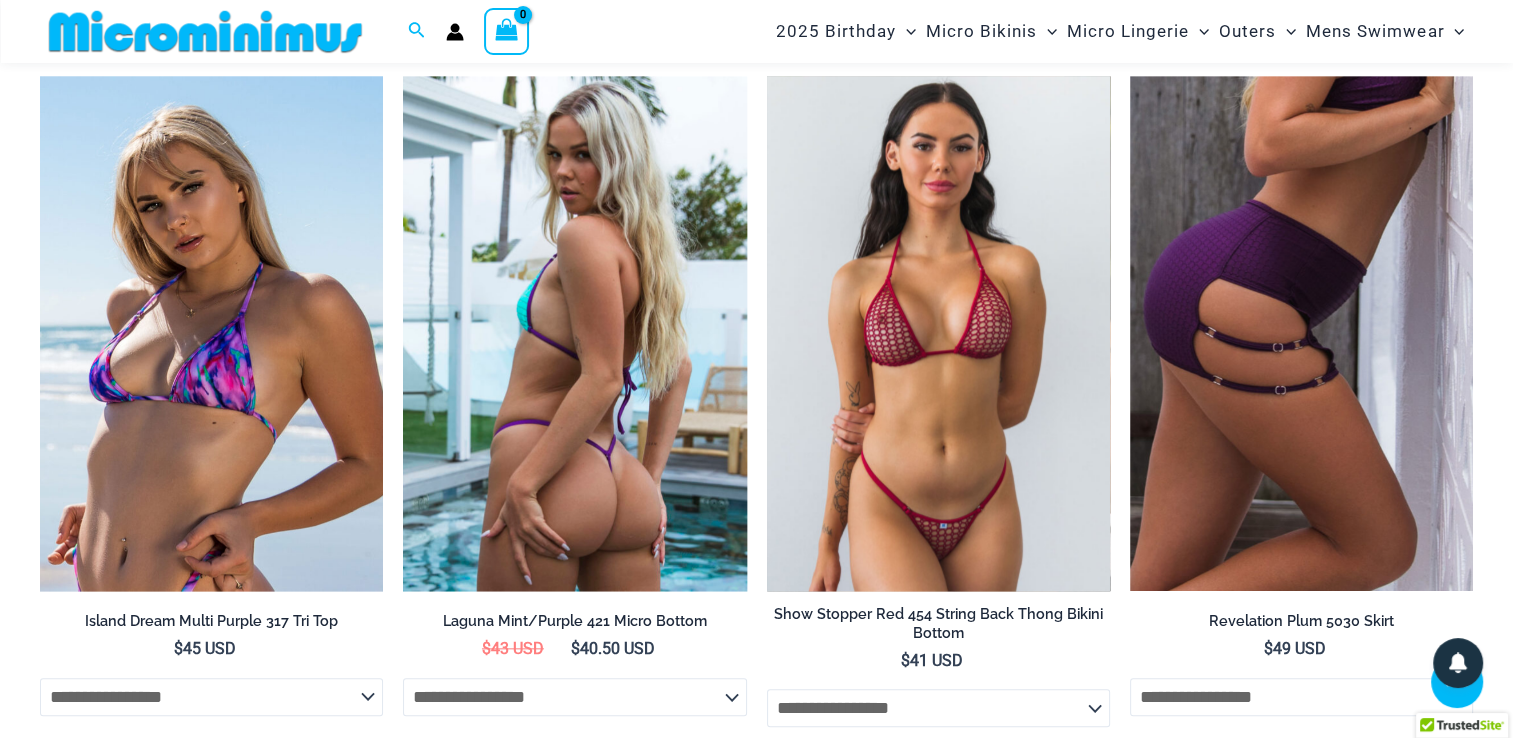 click at bounding box center [938, 333] 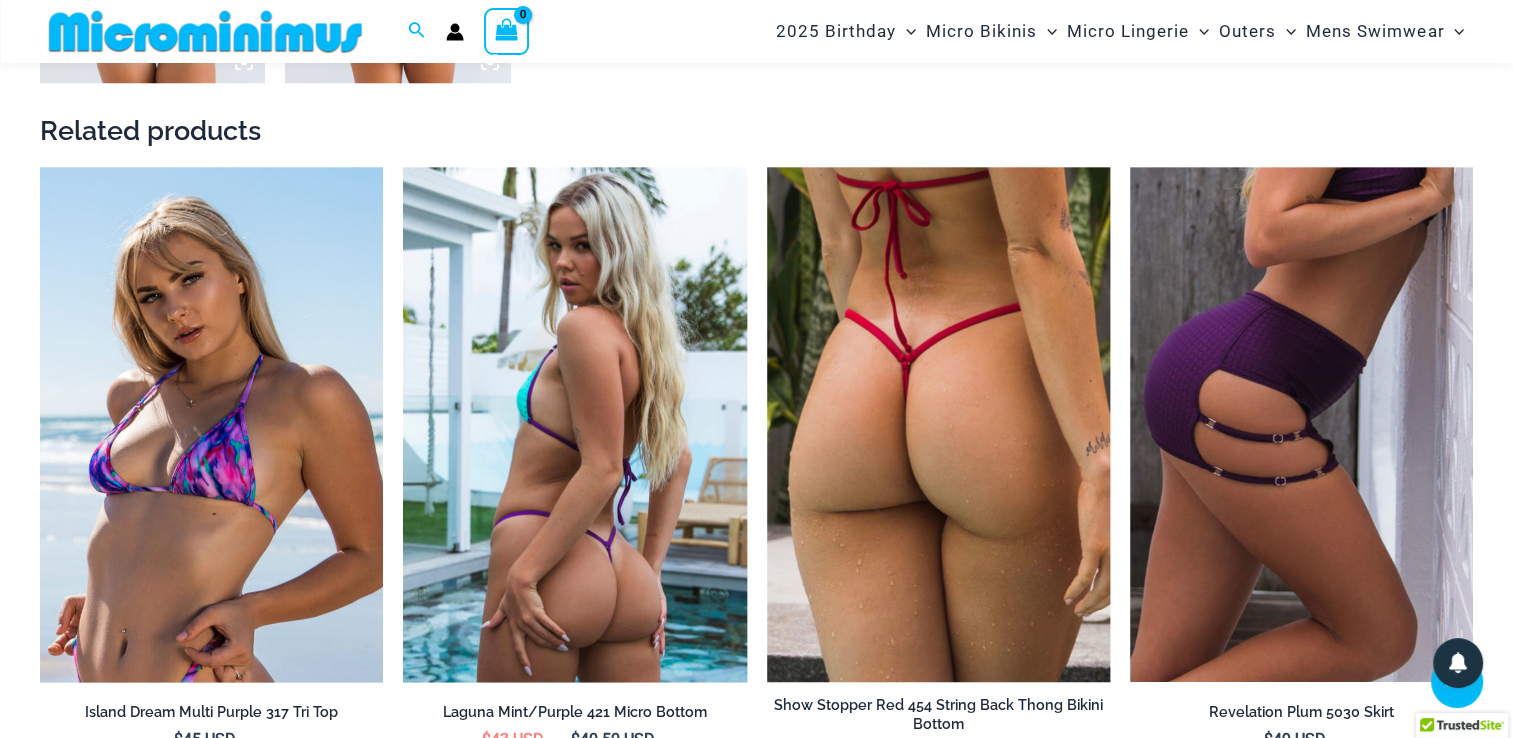 scroll, scrollTop: 1816, scrollLeft: 0, axis: vertical 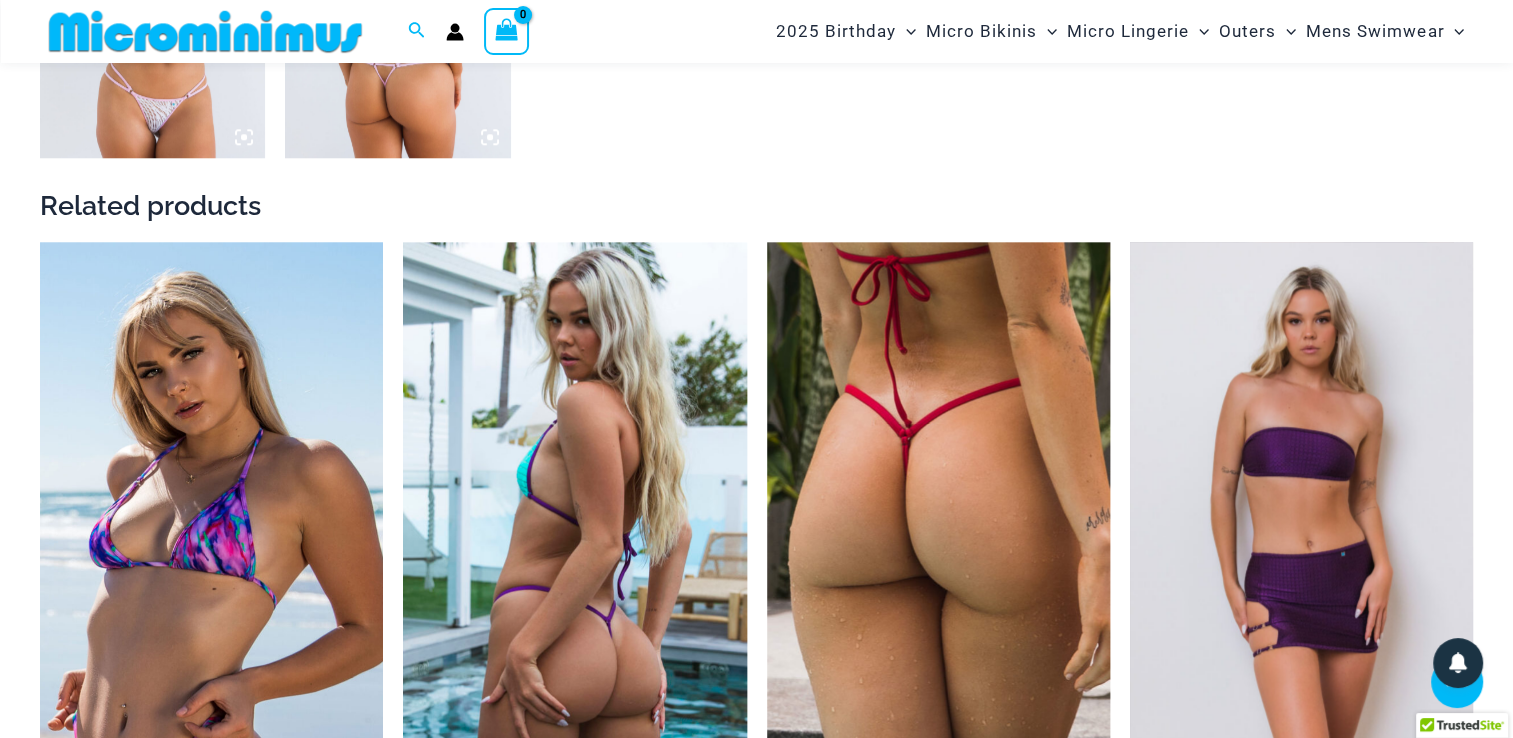 click at bounding box center [1301, 499] 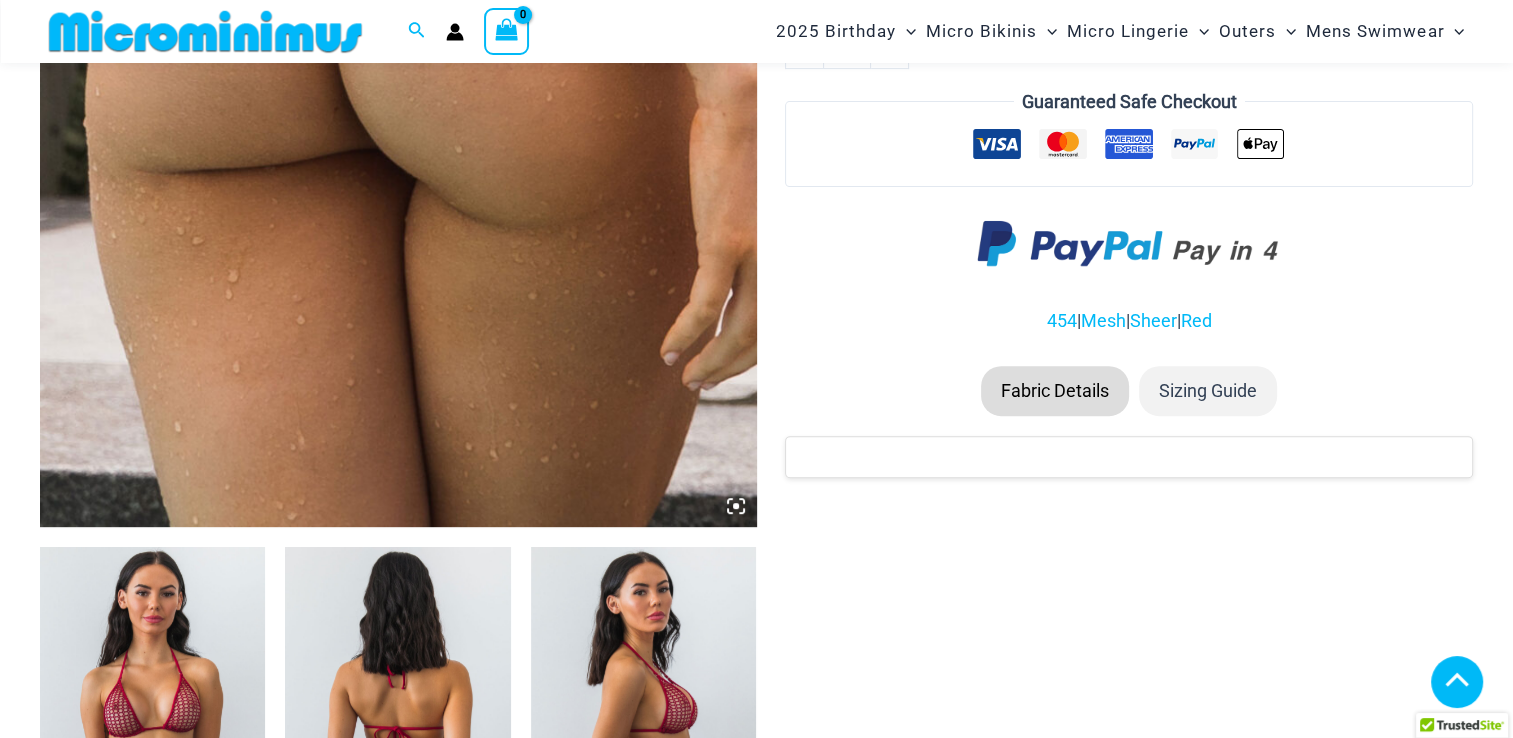 scroll, scrollTop: 481, scrollLeft: 0, axis: vertical 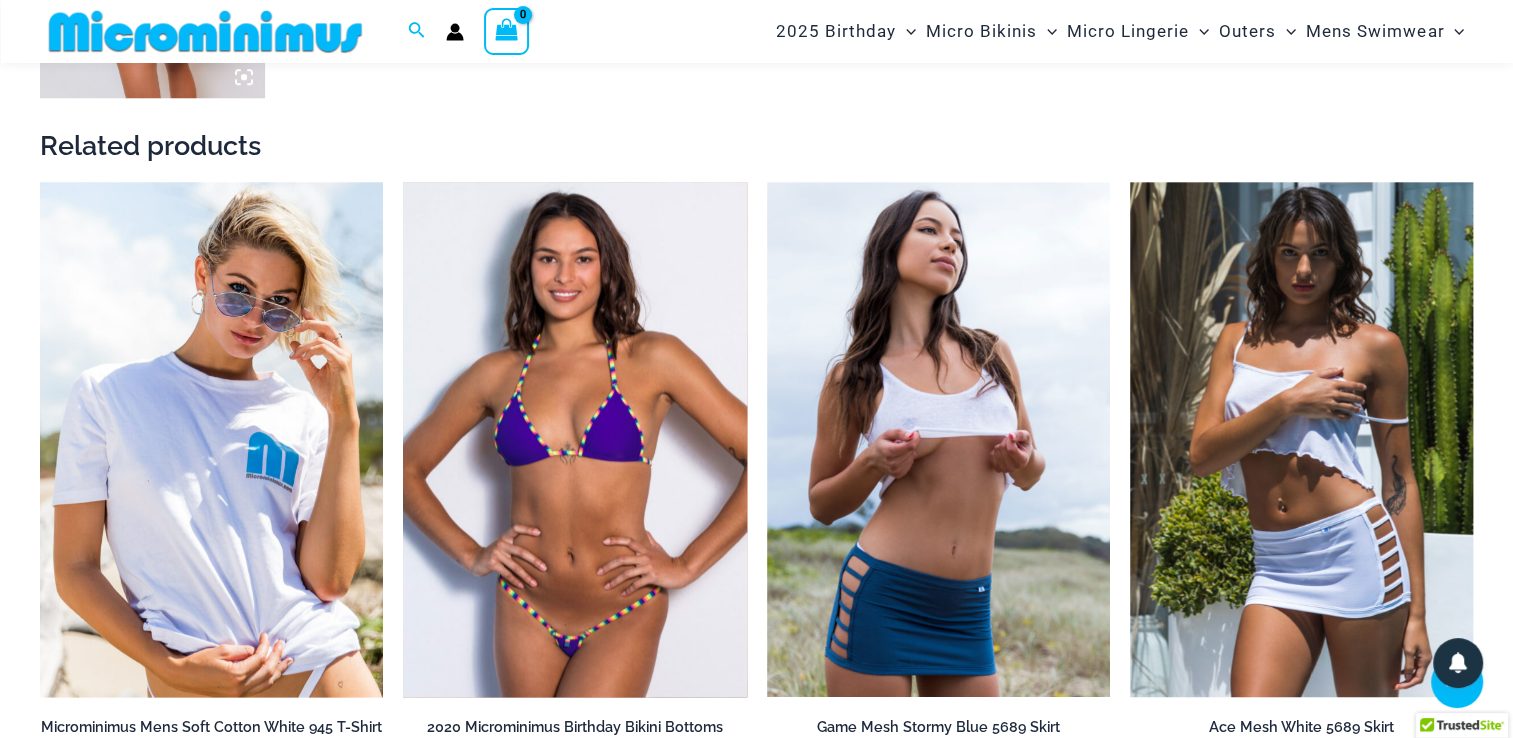 click at bounding box center (574, 439) 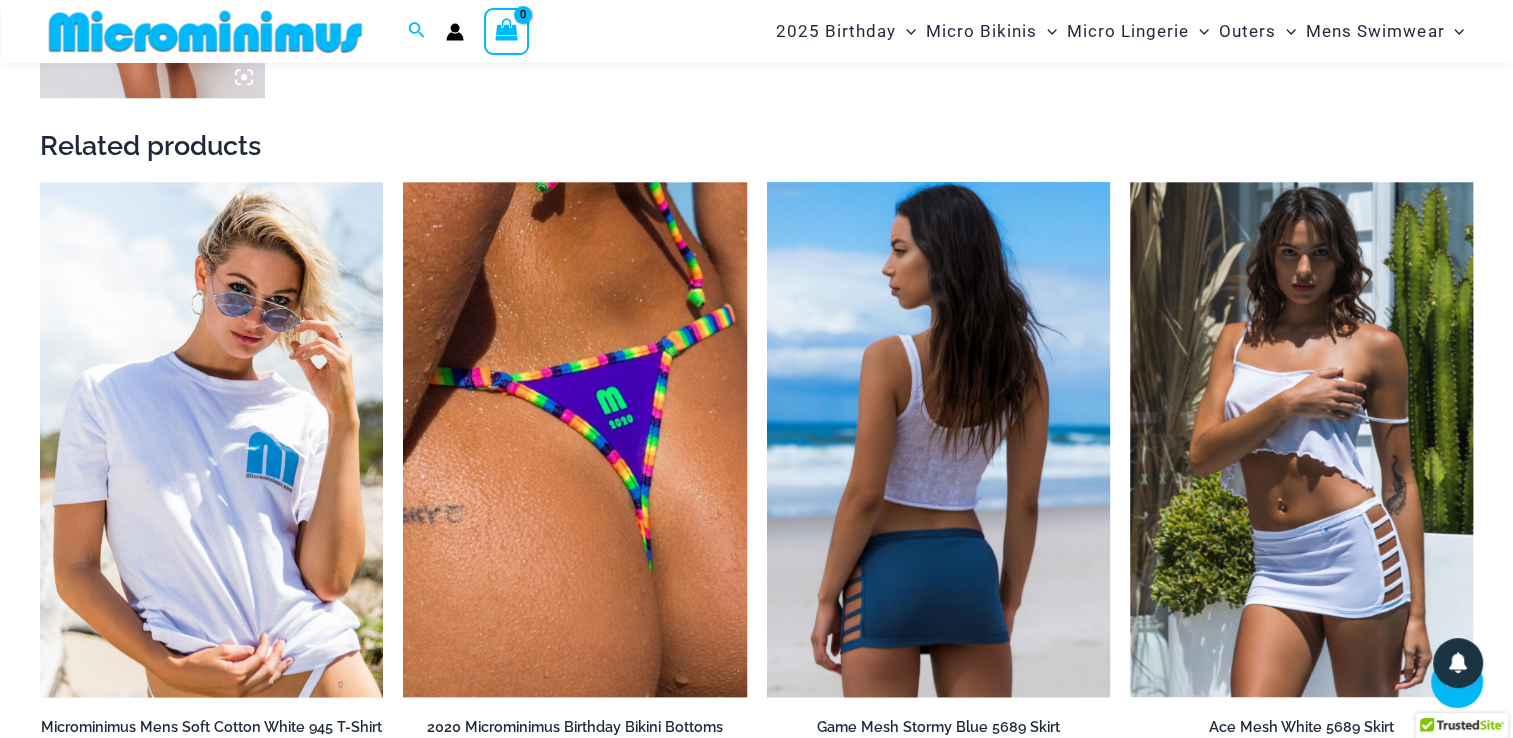 click at bounding box center (938, 439) 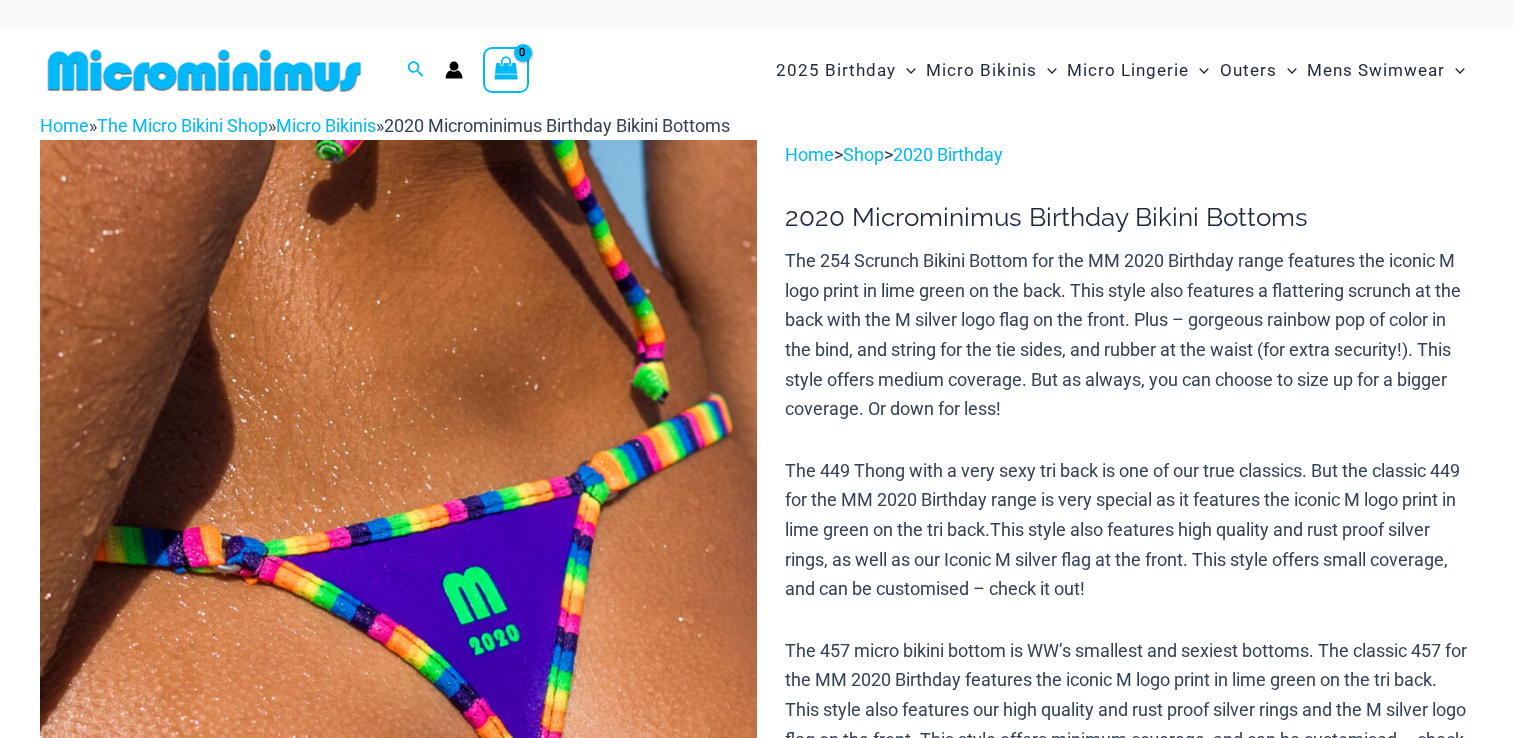 scroll, scrollTop: 0, scrollLeft: 0, axis: both 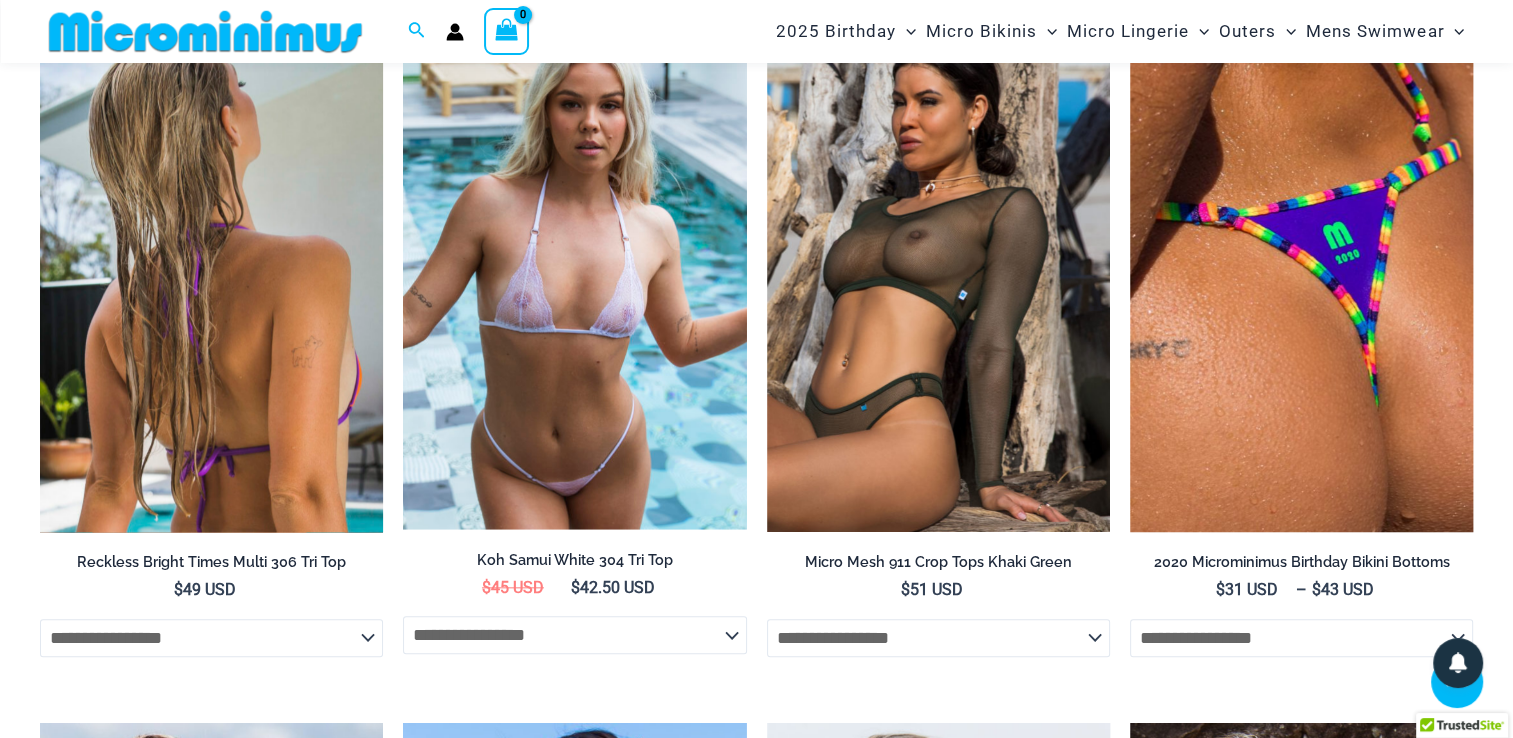 click at bounding box center [211, 274] 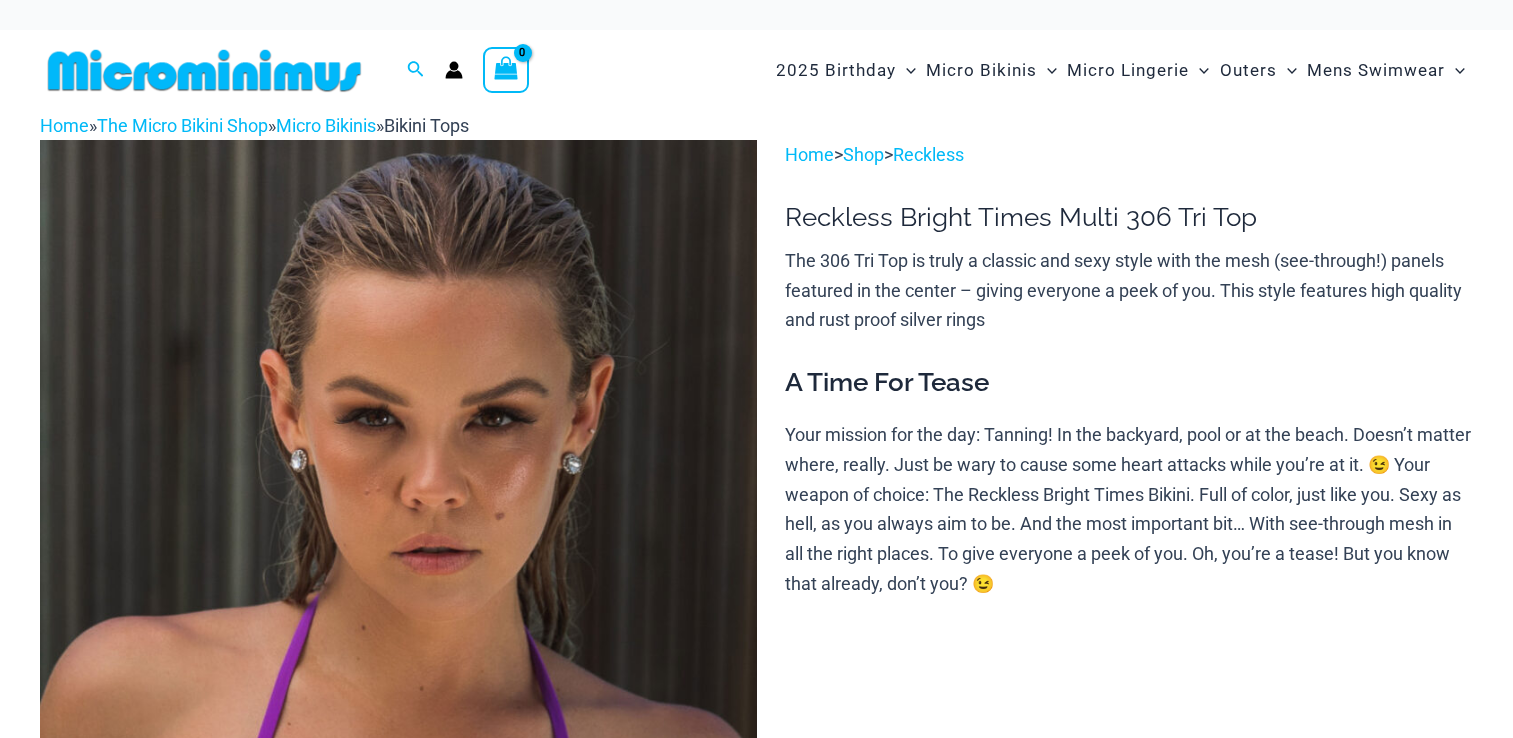 scroll, scrollTop: 0, scrollLeft: 0, axis: both 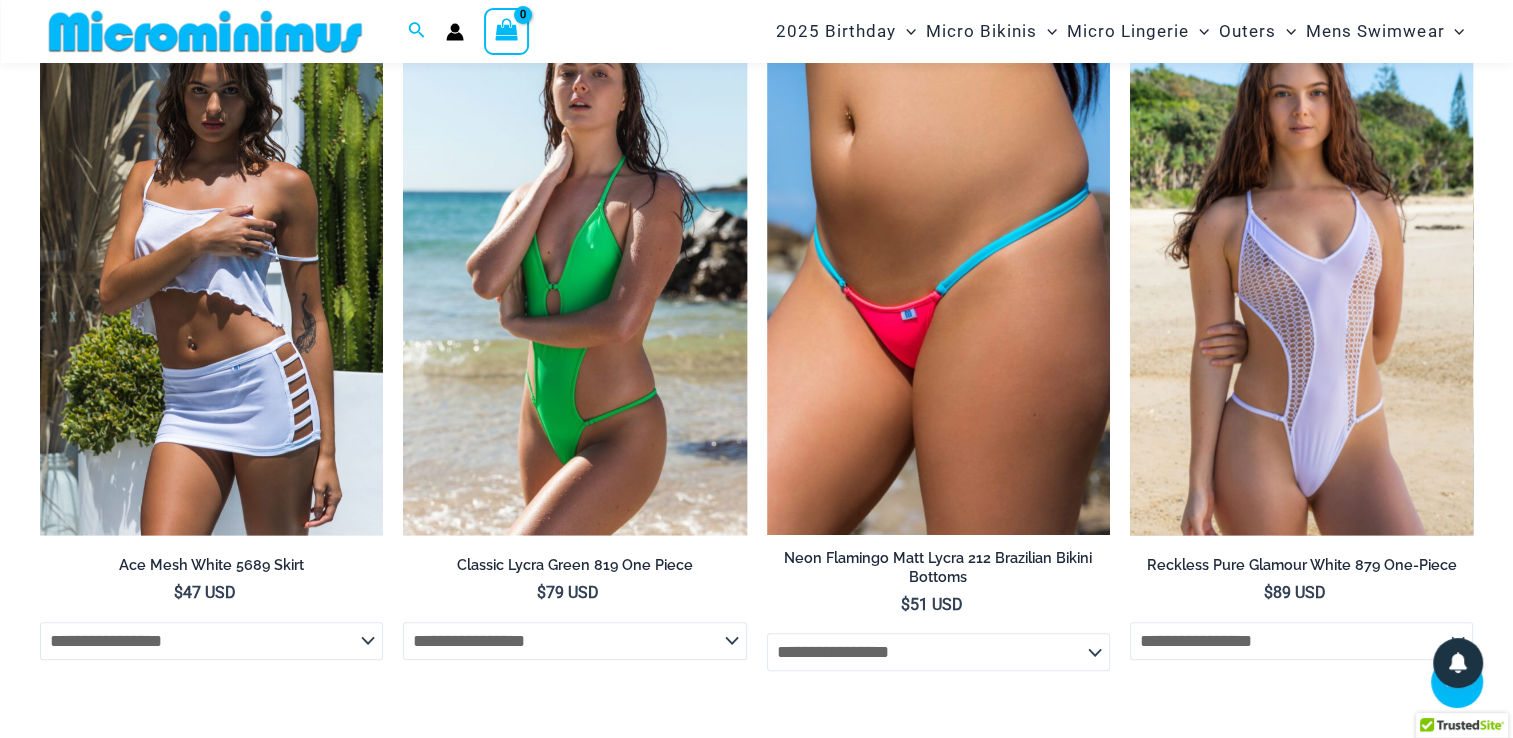 click at bounding box center [1301, 277] 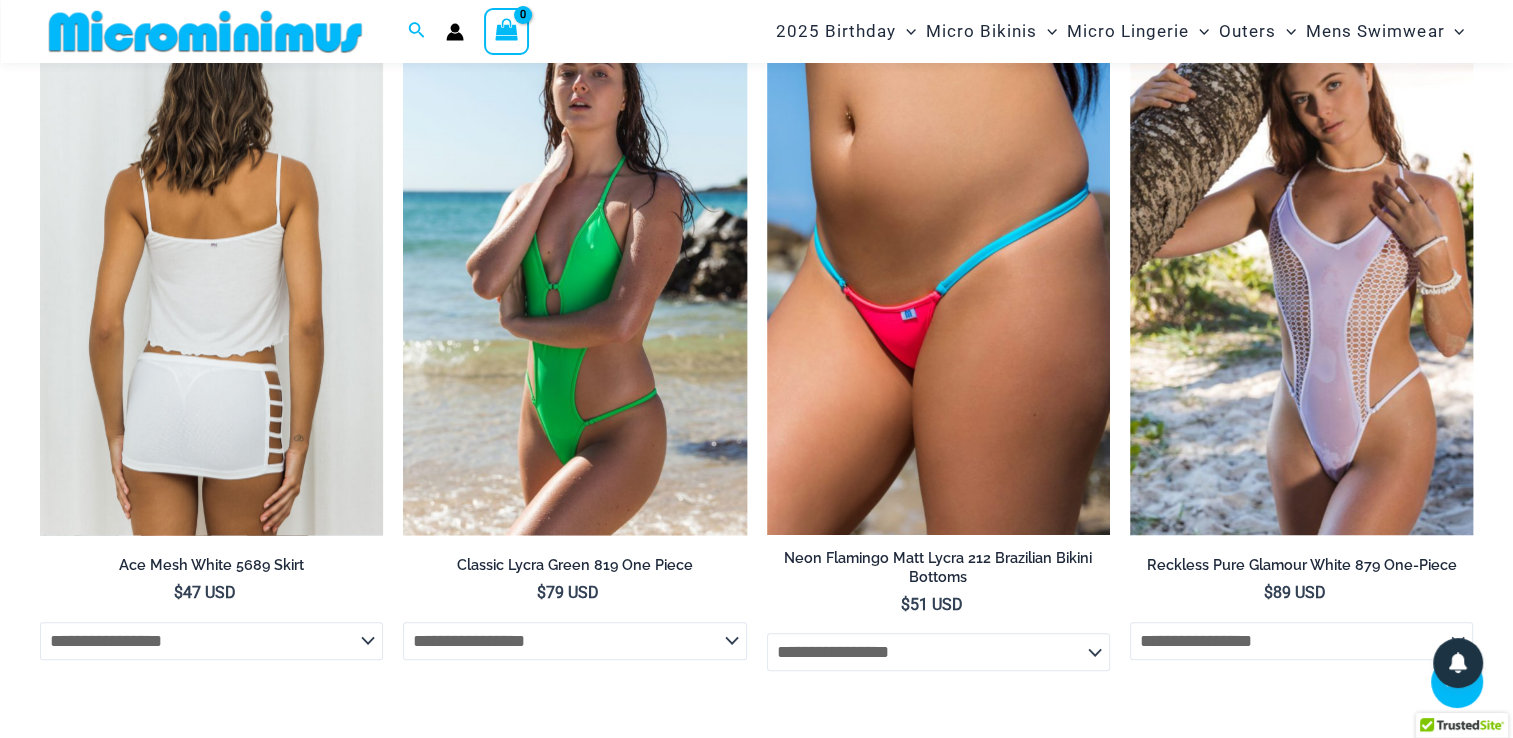 click at bounding box center (211, 277) 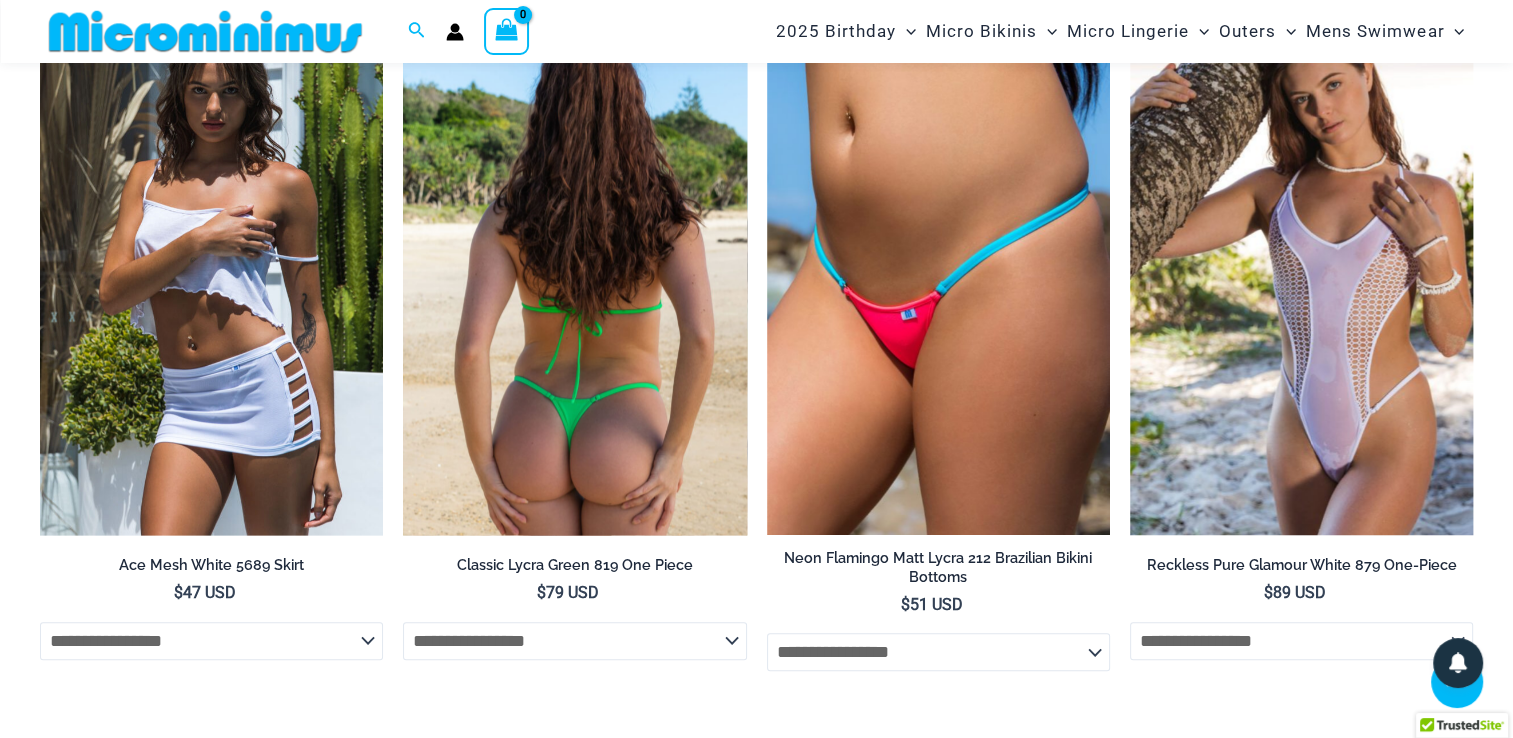 click at bounding box center [574, 277] 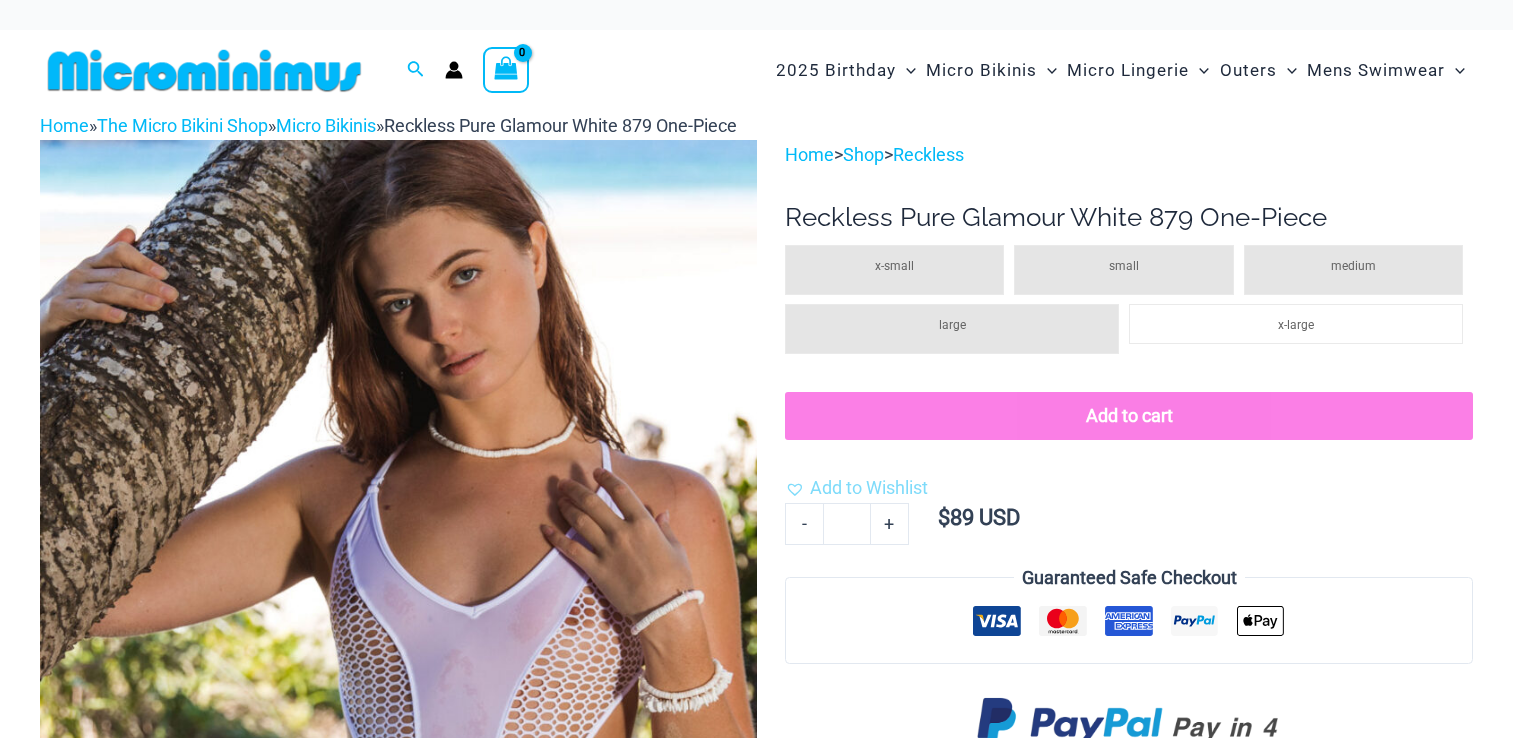 scroll, scrollTop: 0, scrollLeft: 0, axis: both 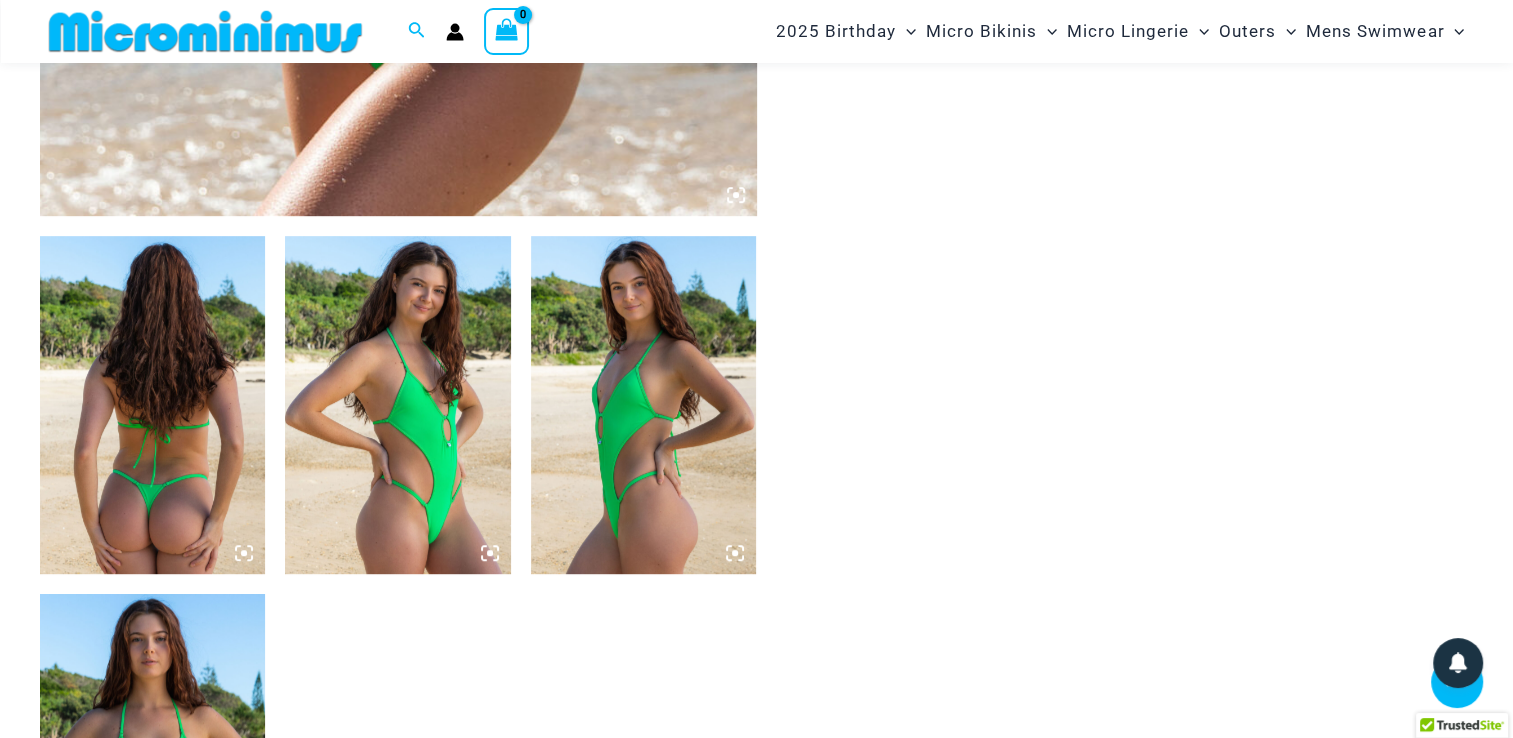 click at bounding box center [397, 405] 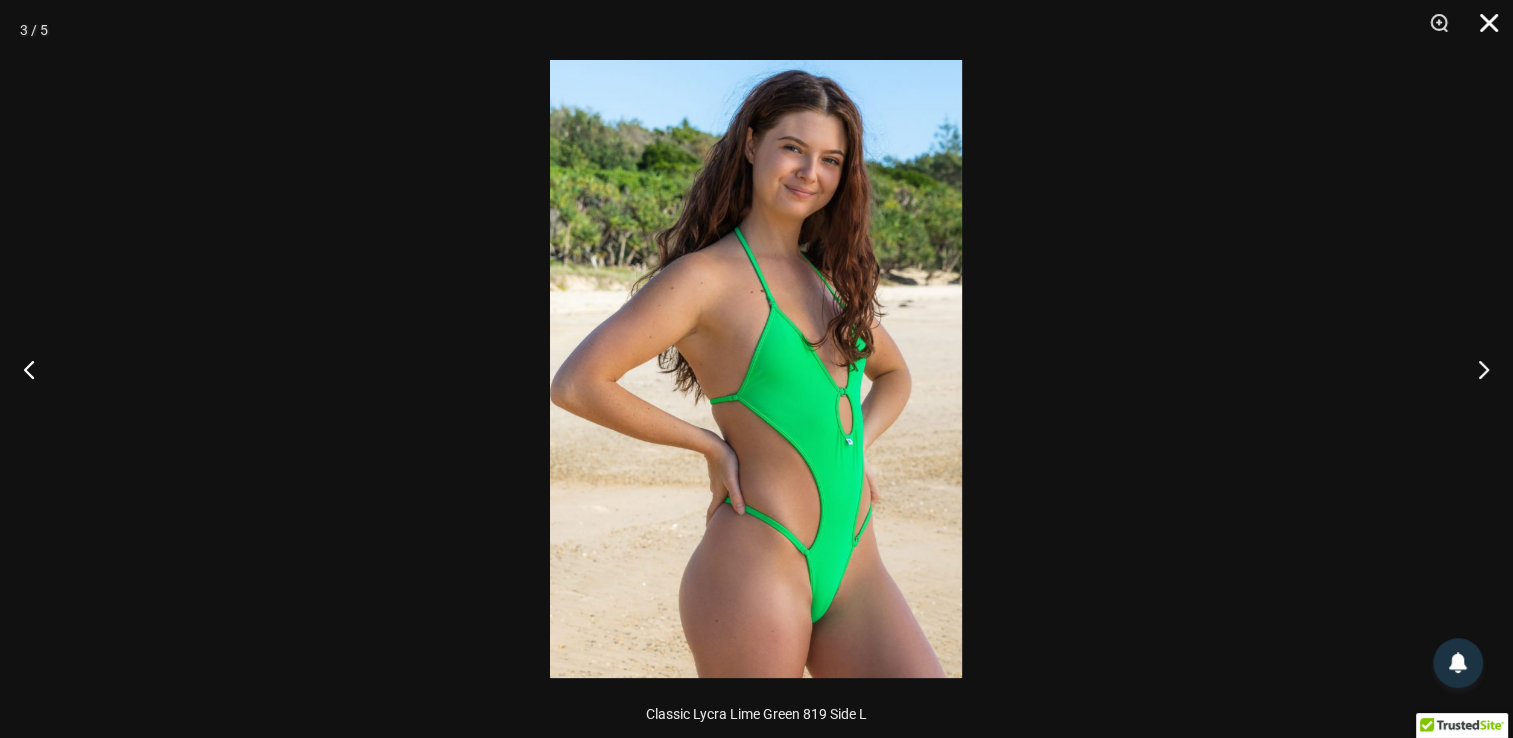 click at bounding box center [1482, 30] 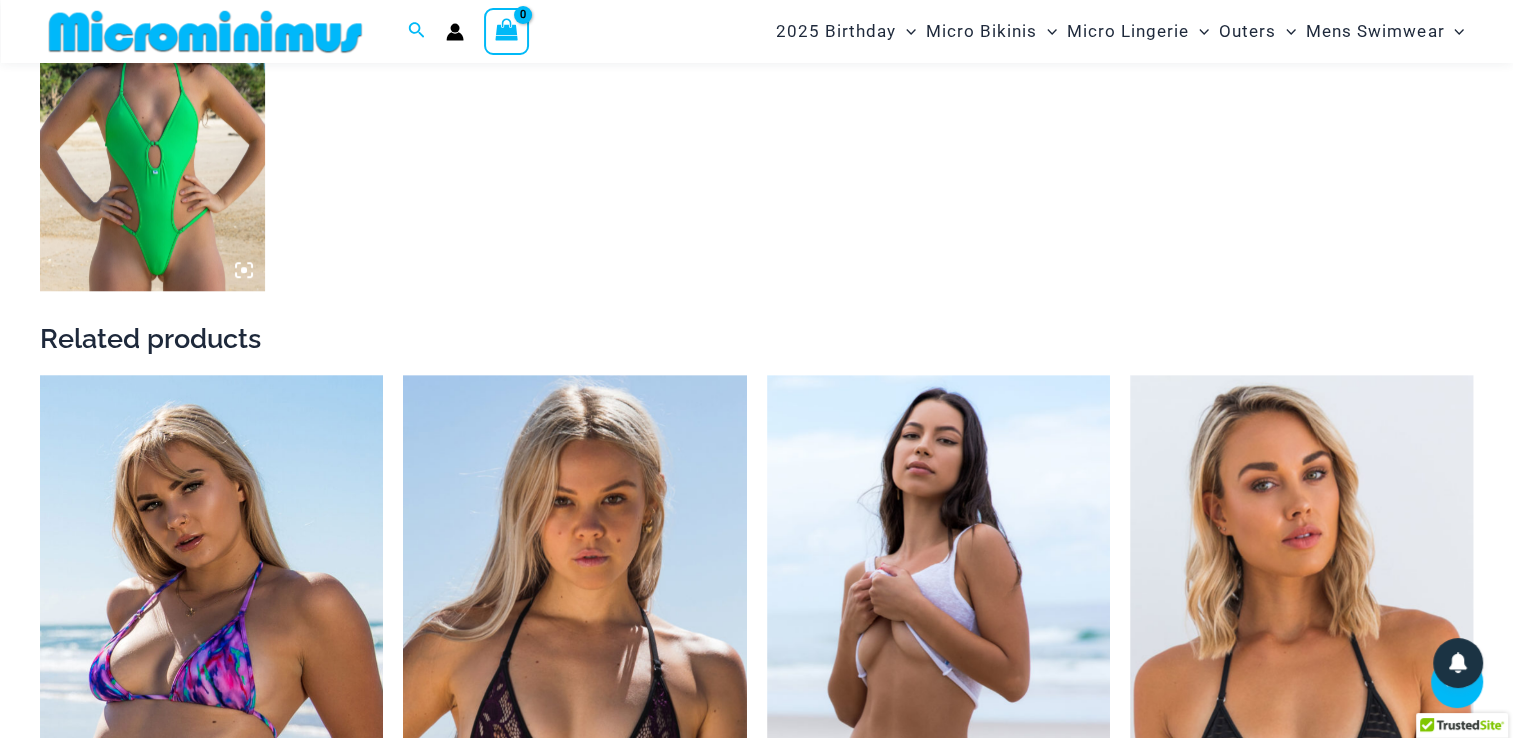 scroll, scrollTop: 1815, scrollLeft: 0, axis: vertical 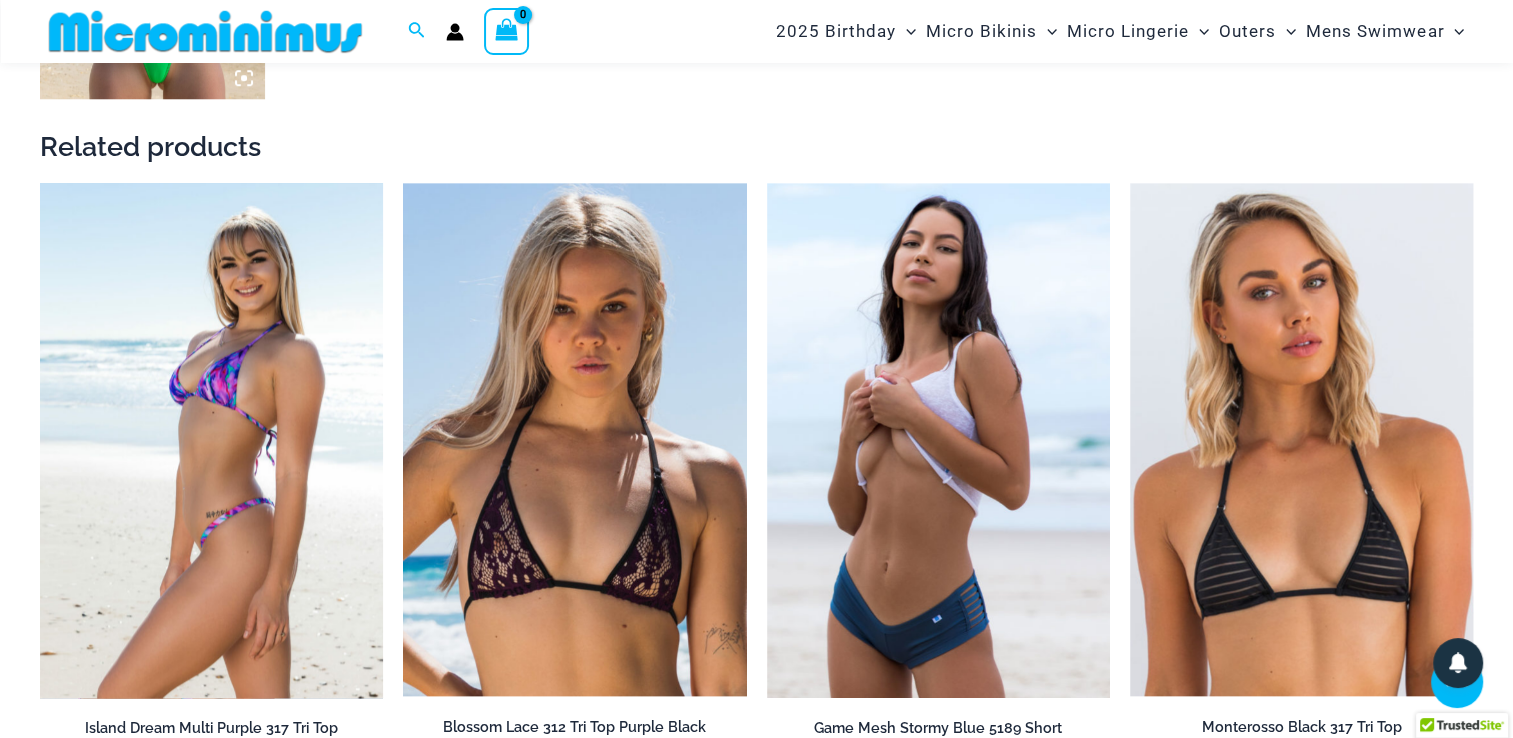 click at bounding box center (211, 440) 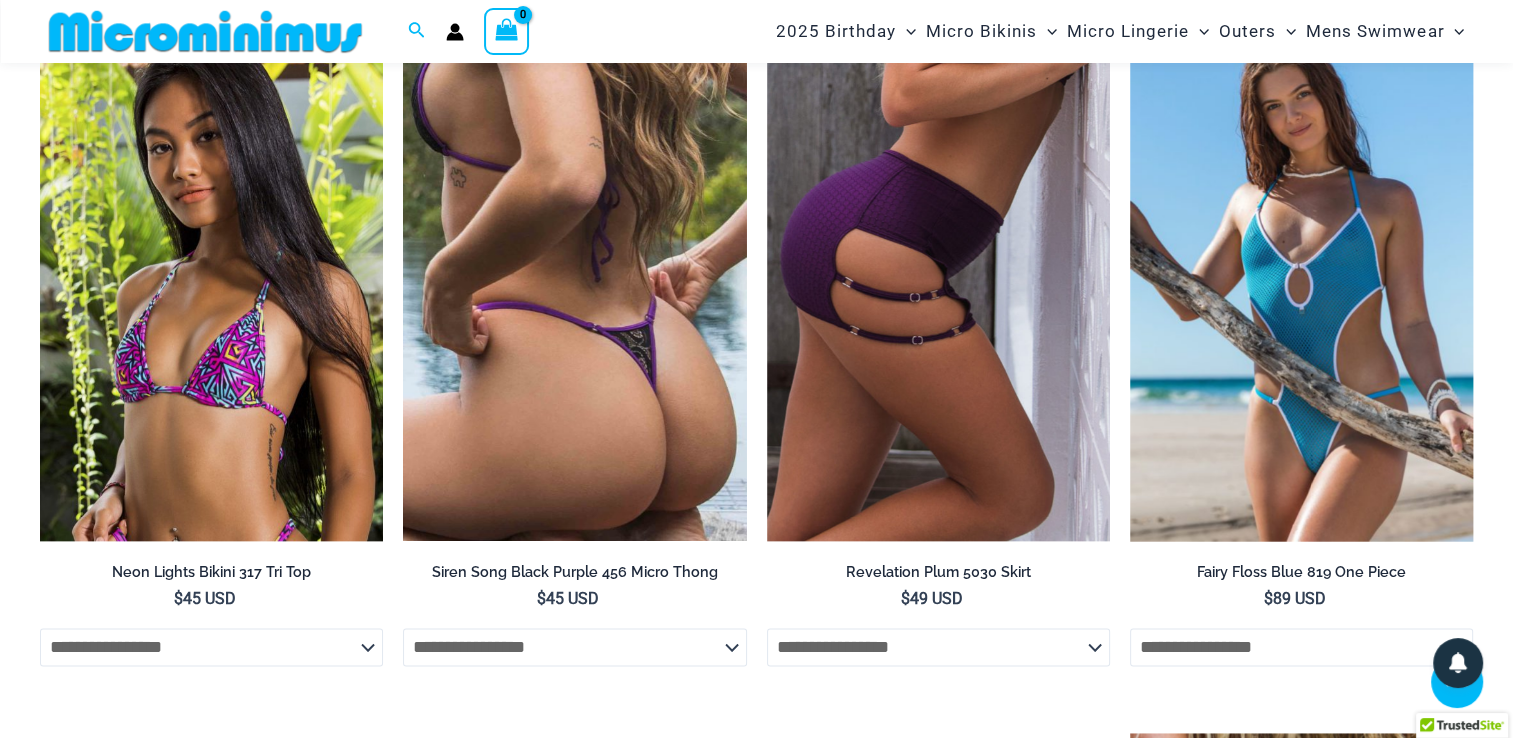 scroll, scrollTop: 2648, scrollLeft: 0, axis: vertical 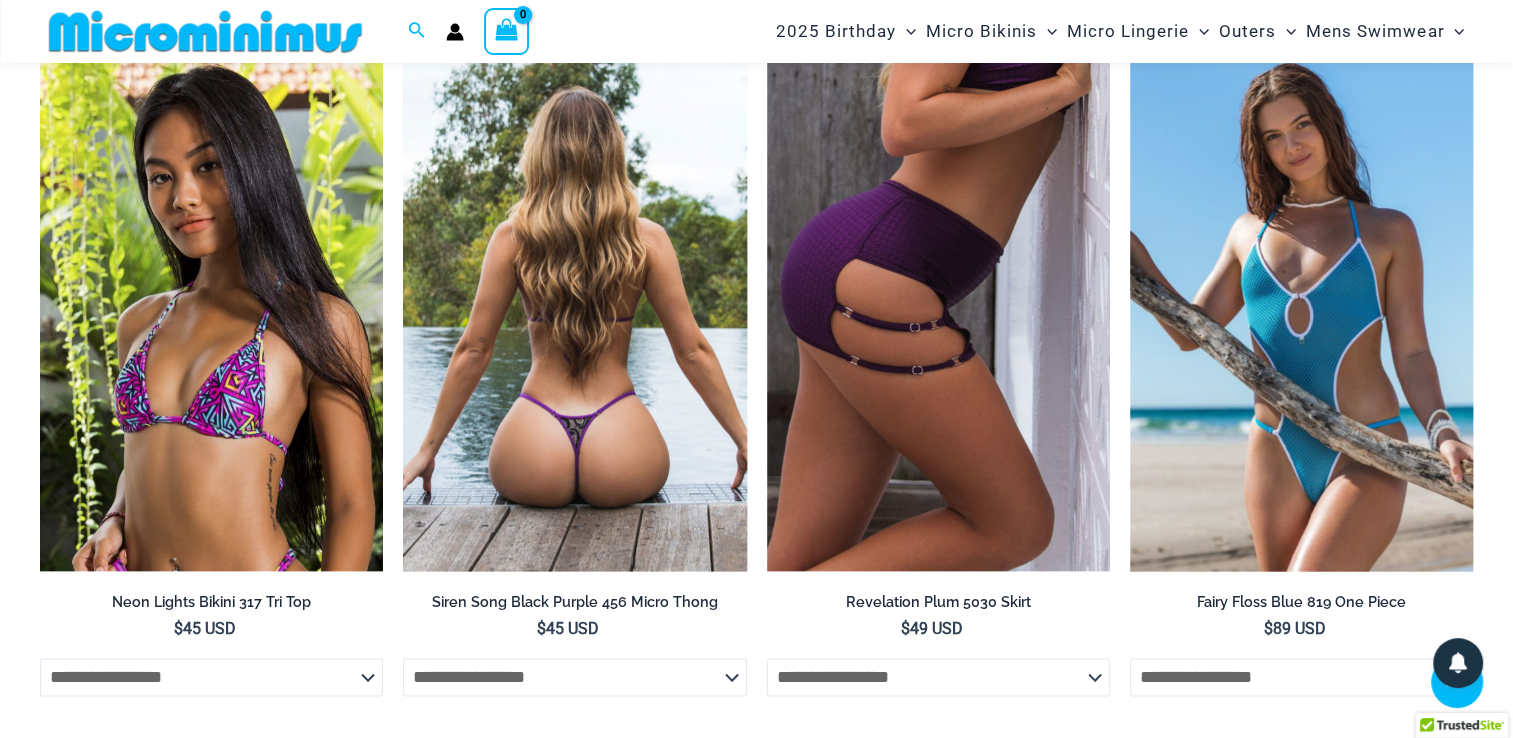 click at bounding box center [574, 313] 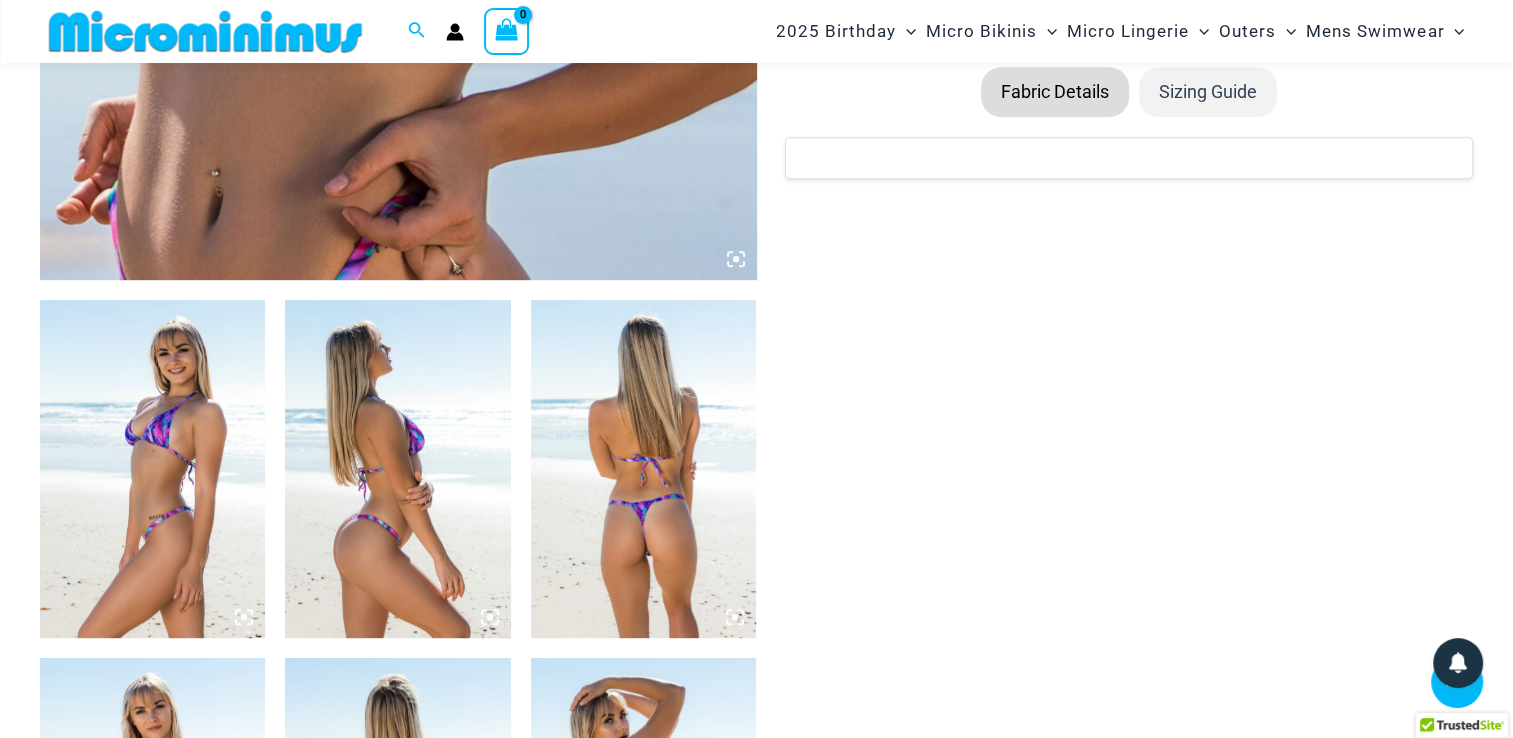 scroll, scrollTop: 983, scrollLeft: 0, axis: vertical 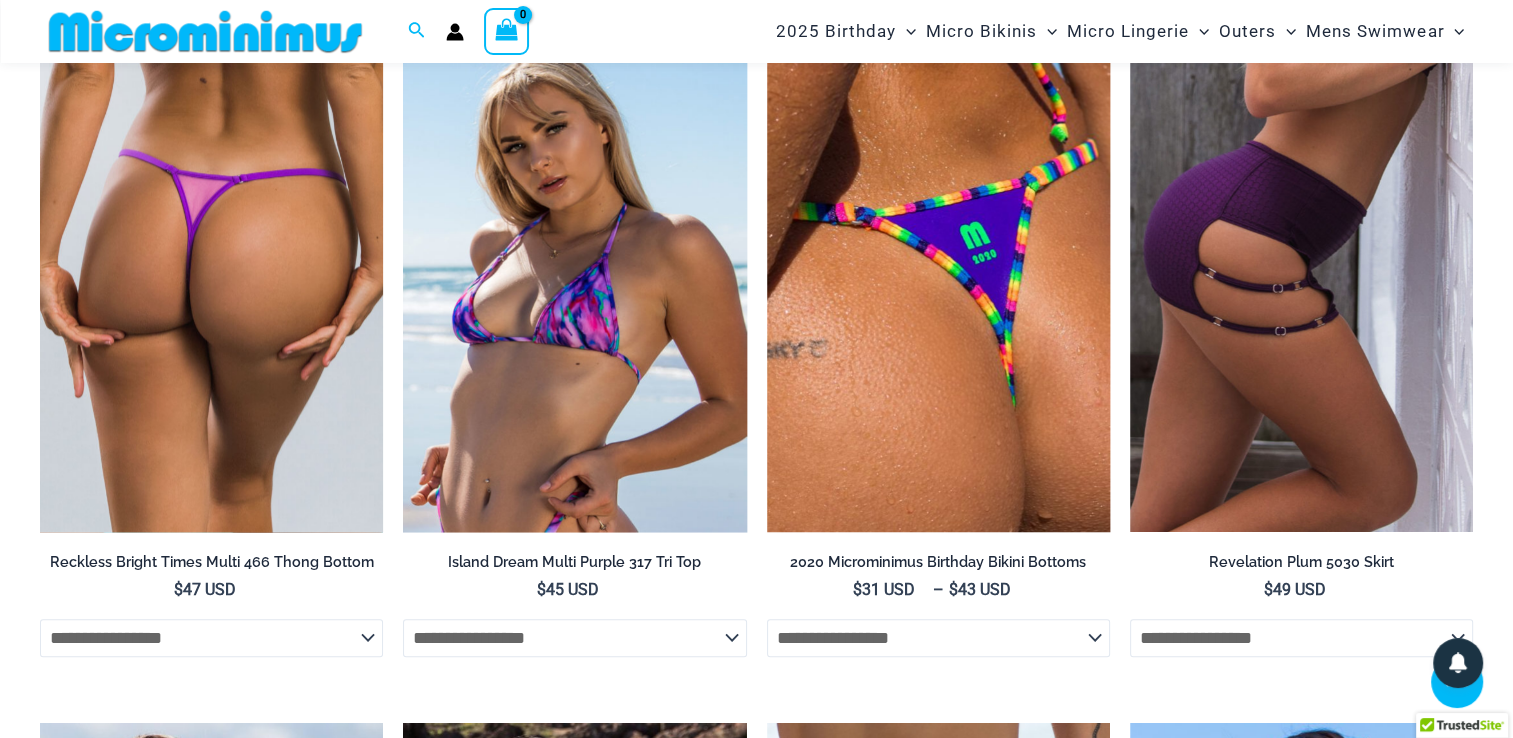 click at bounding box center (211, 274) 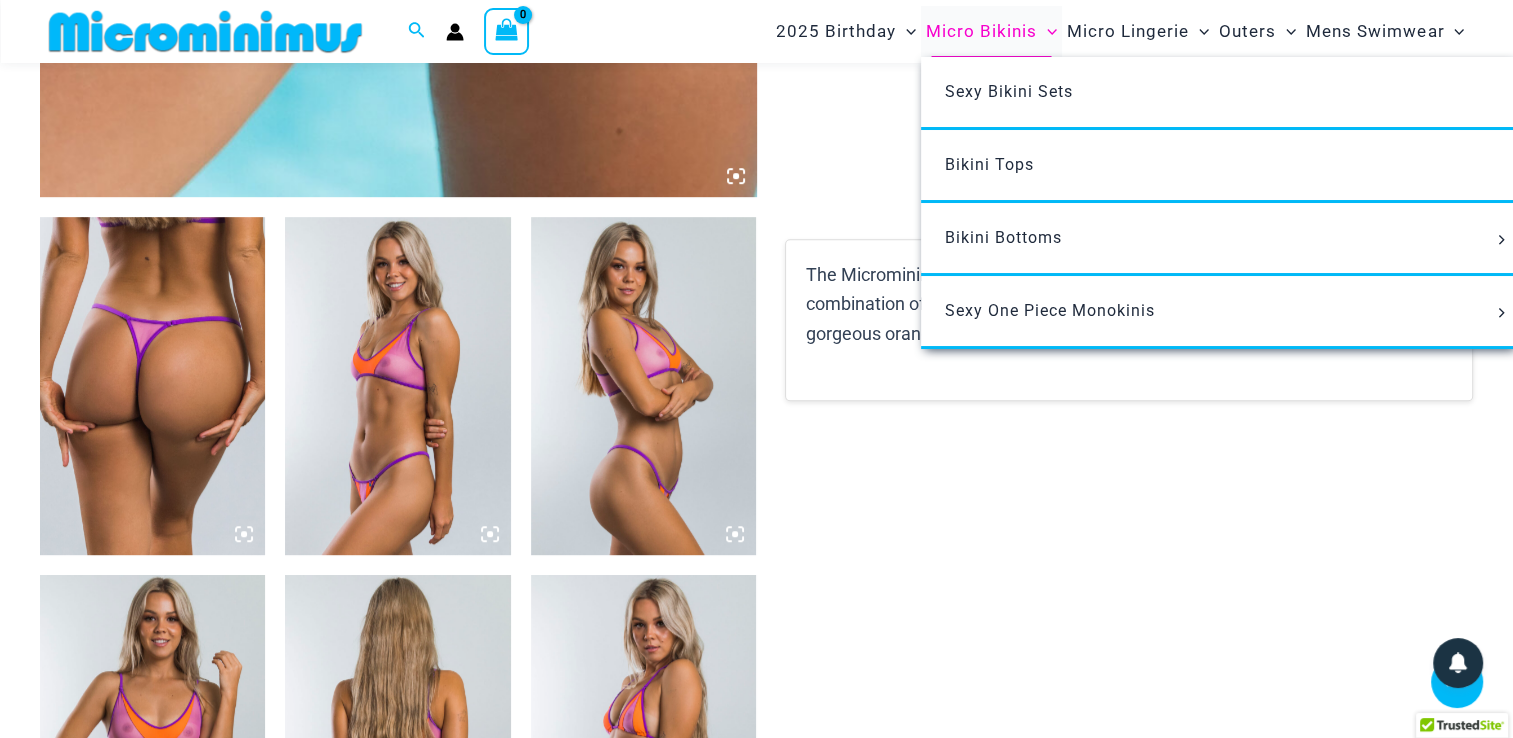 scroll, scrollTop: 1166, scrollLeft: 0, axis: vertical 